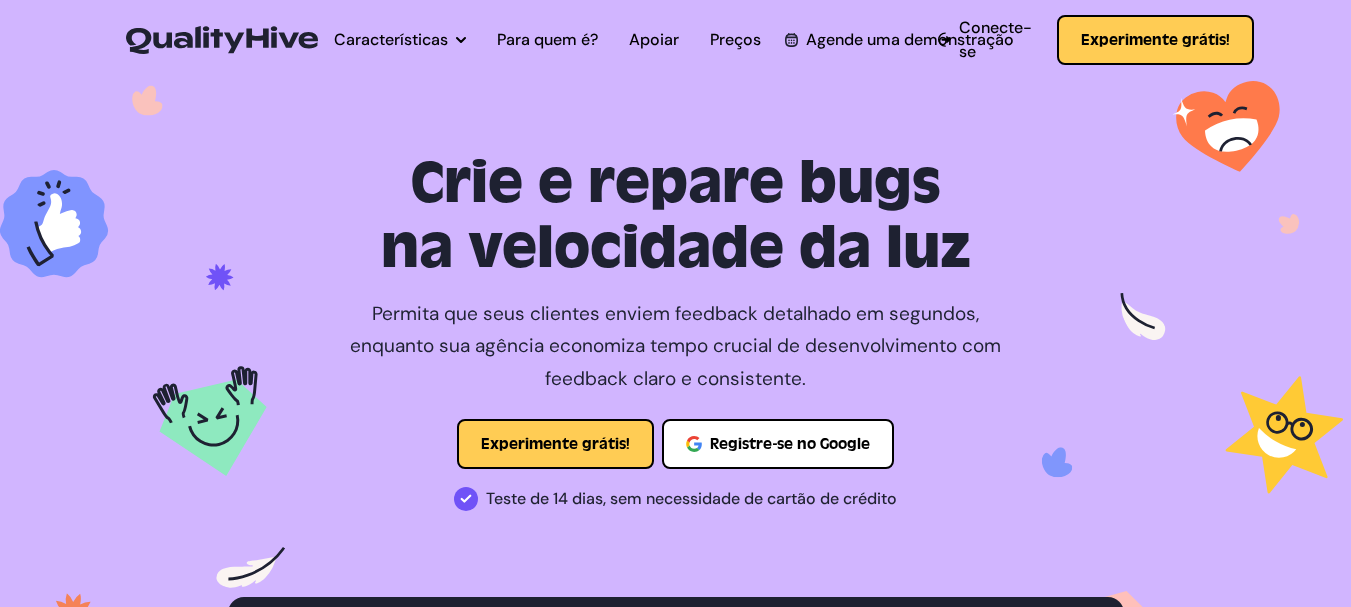 scroll, scrollTop: 0, scrollLeft: 0, axis: both 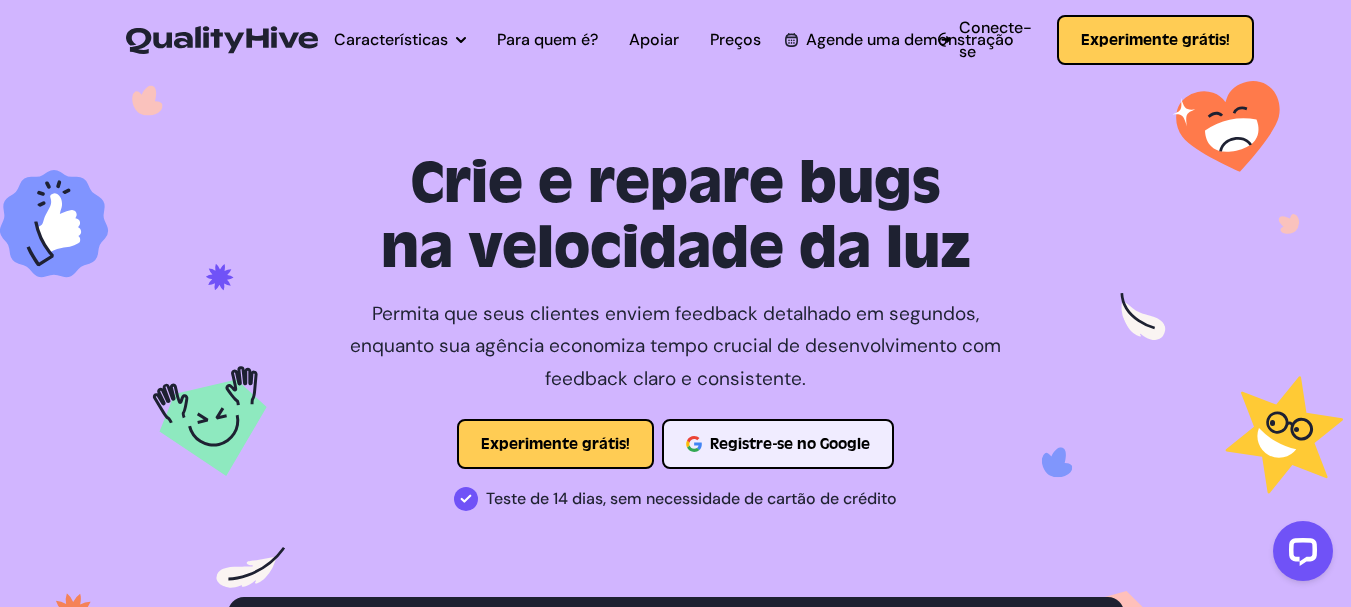 click on "Registre-se no Google" at bounding box center [790, 444] 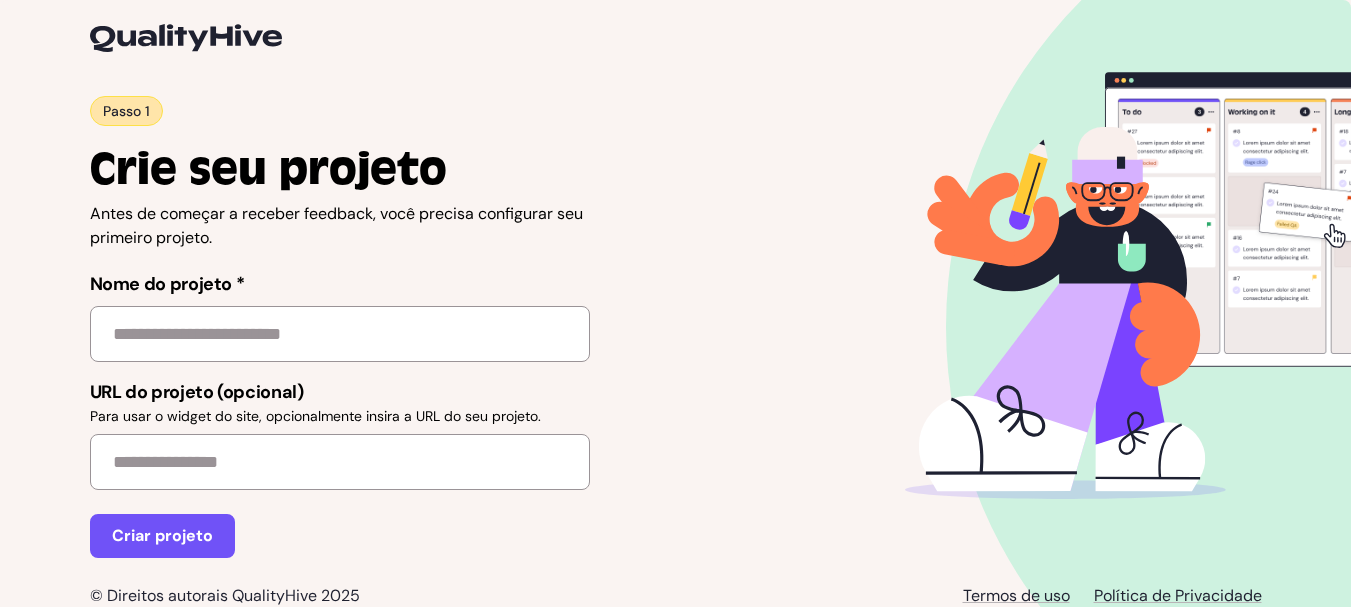 scroll, scrollTop: 0, scrollLeft: 0, axis: both 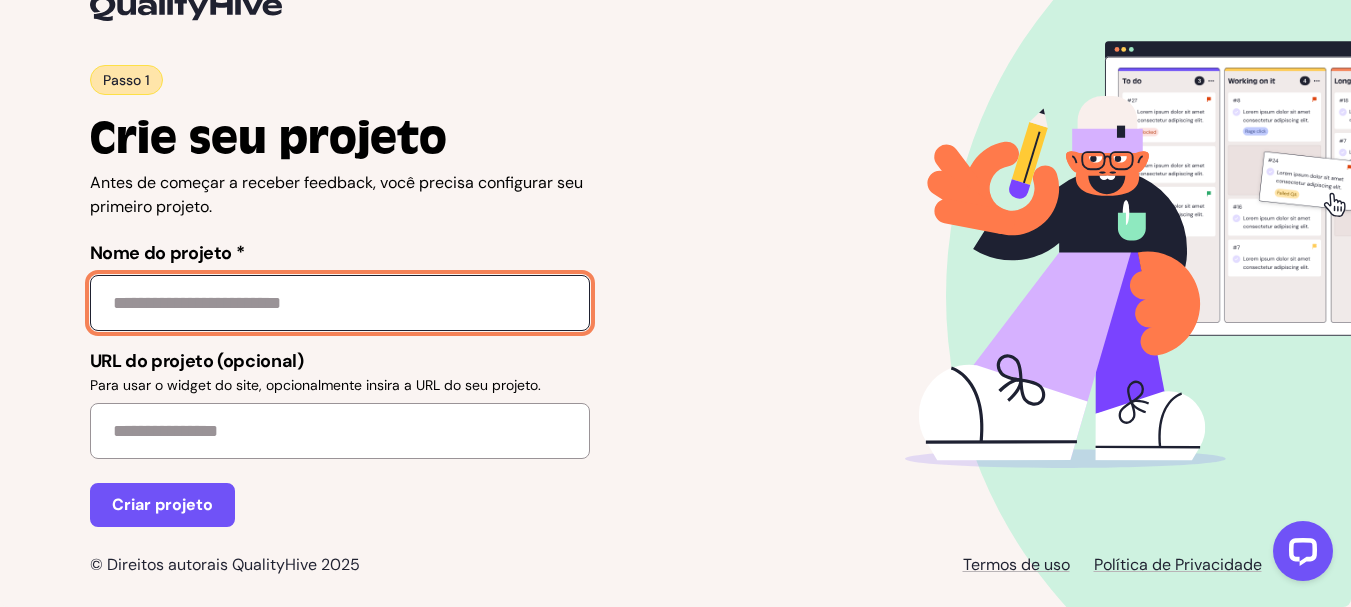 click on "Nome do projeto *" 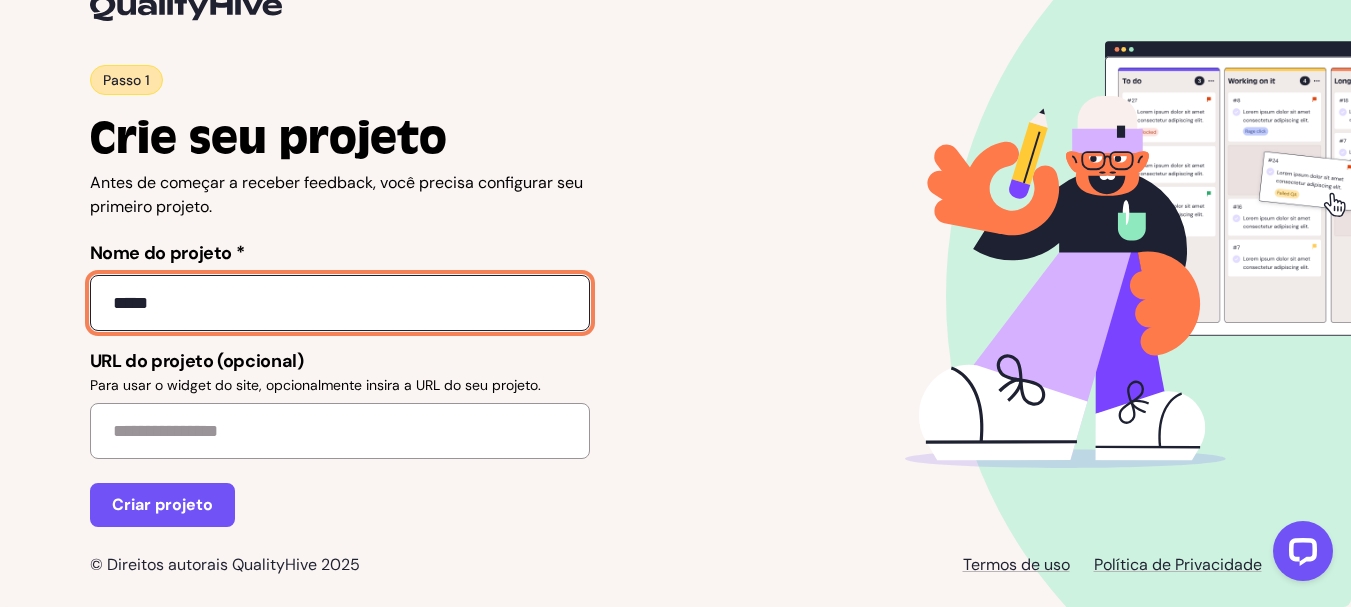 type on "*****" 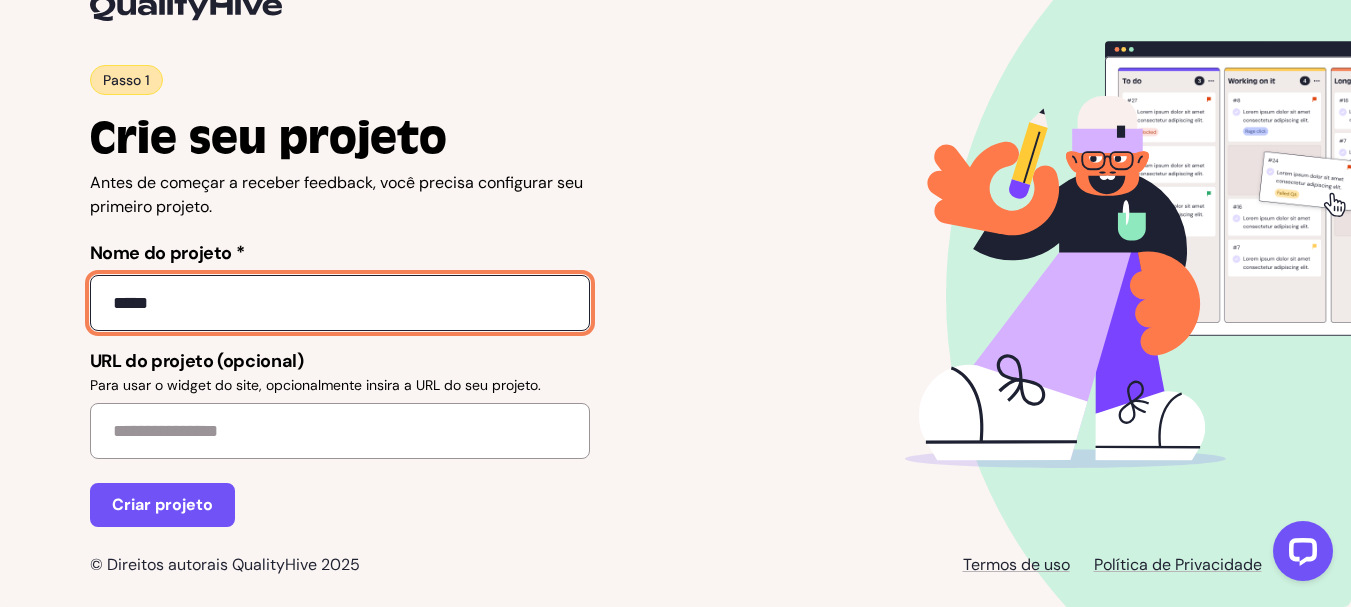 click on "Criar projeto" 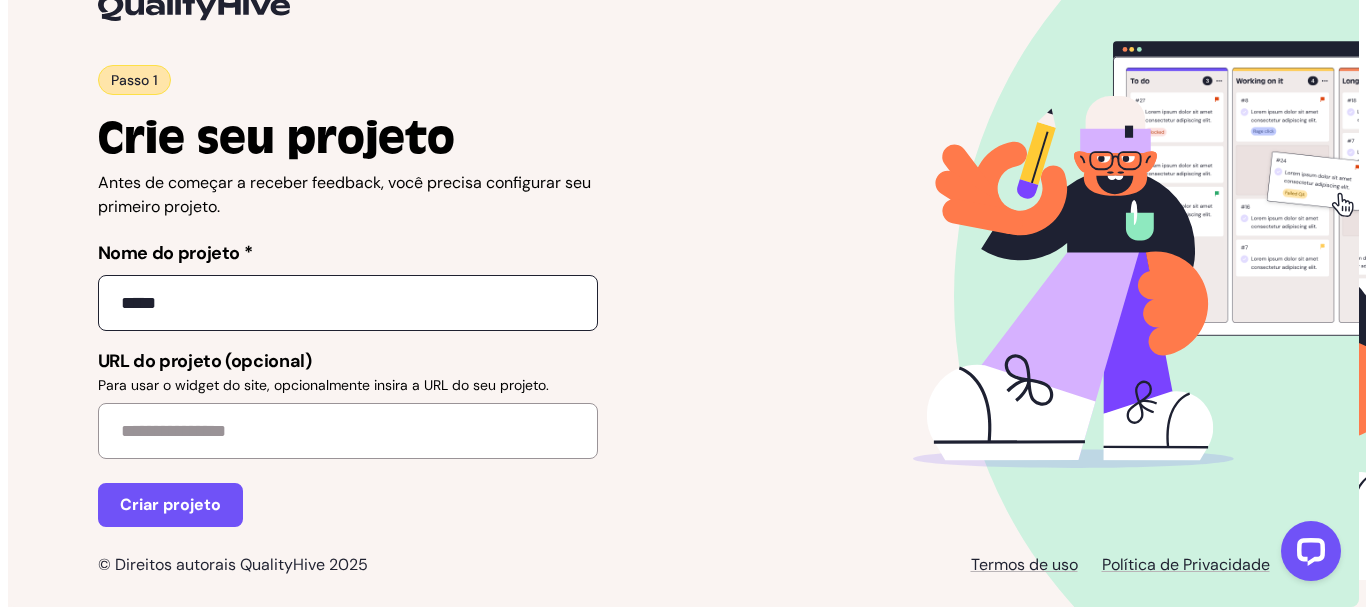 scroll, scrollTop: 0, scrollLeft: 0, axis: both 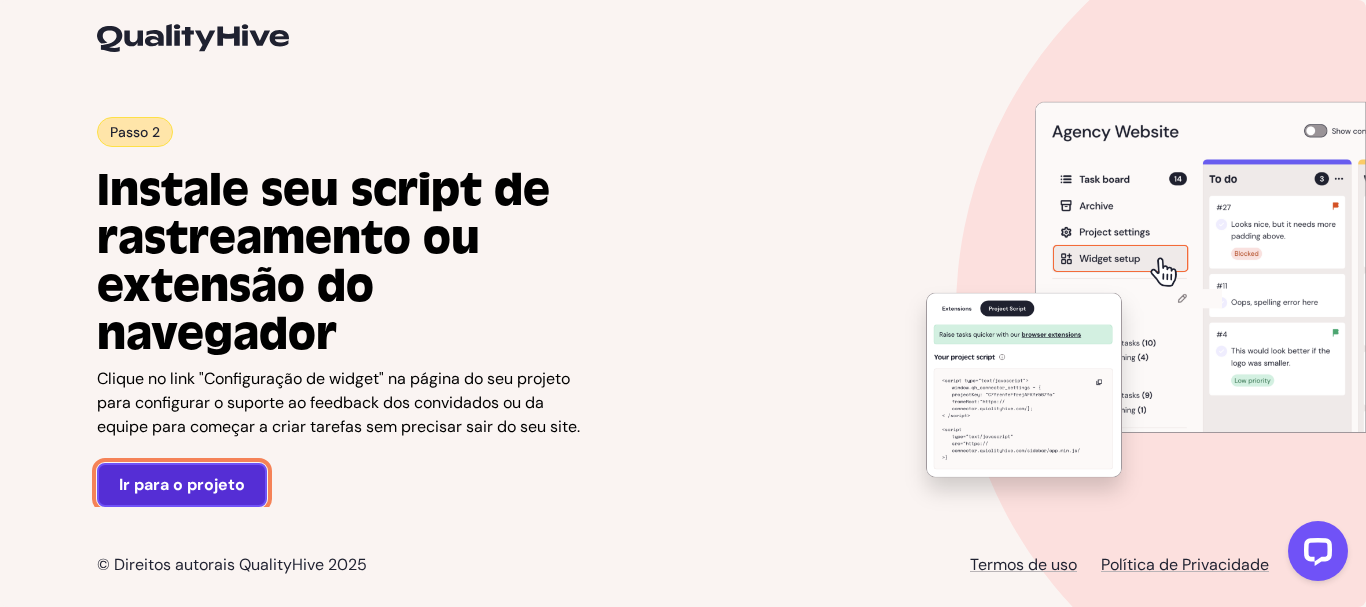 click on "Ir para o projeto" 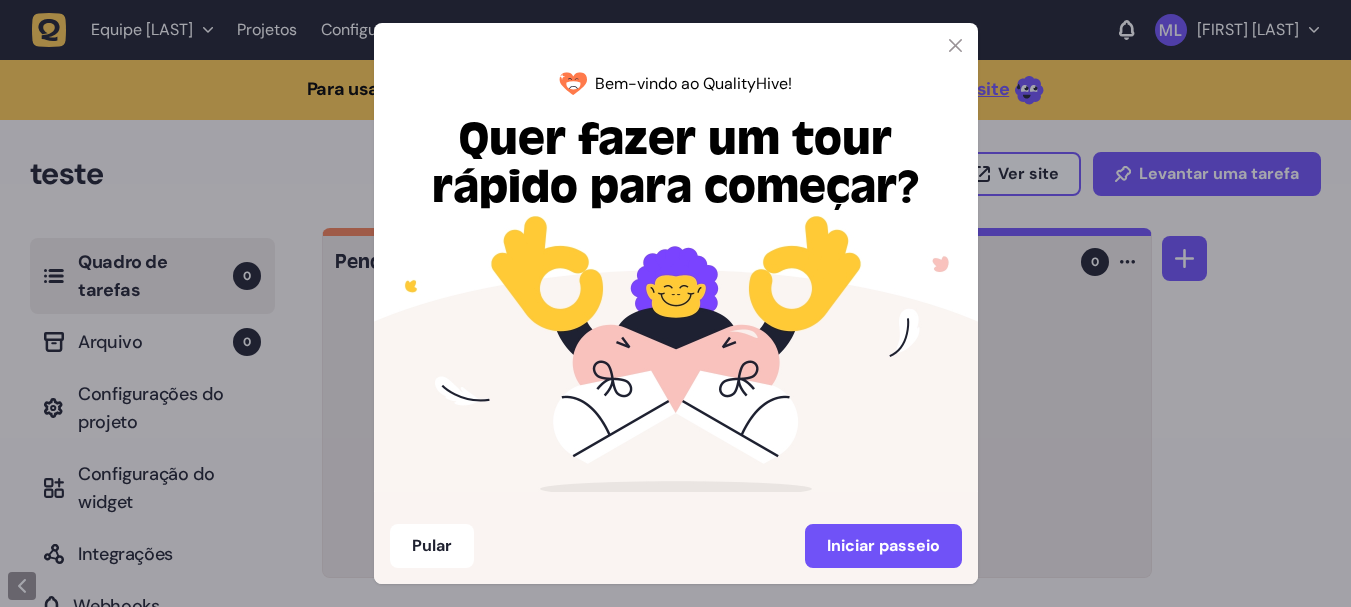 scroll, scrollTop: 0, scrollLeft: 0, axis: both 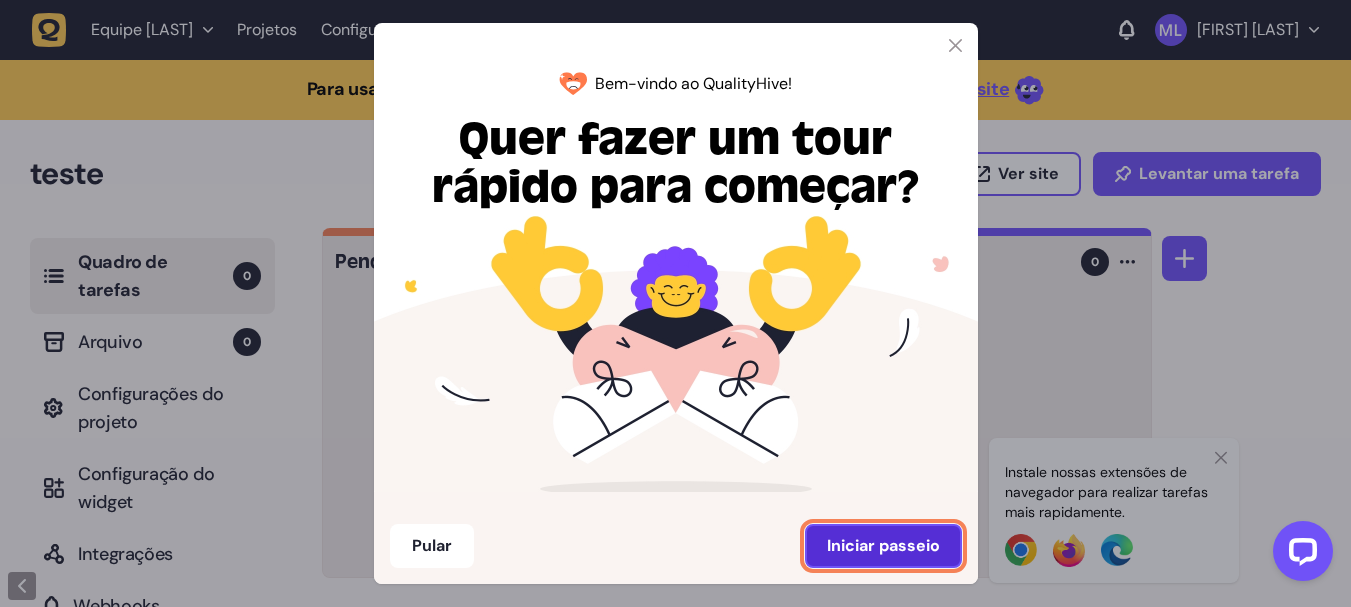 click on "Iniciar passeio" 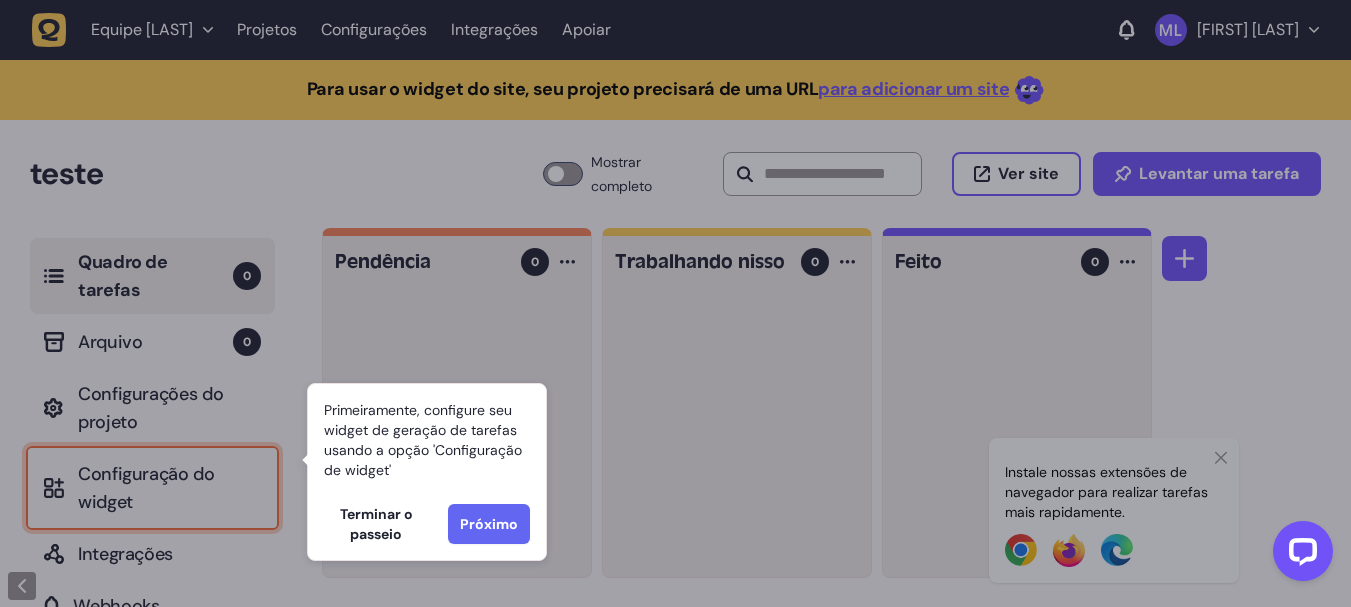 click on "Próximo" 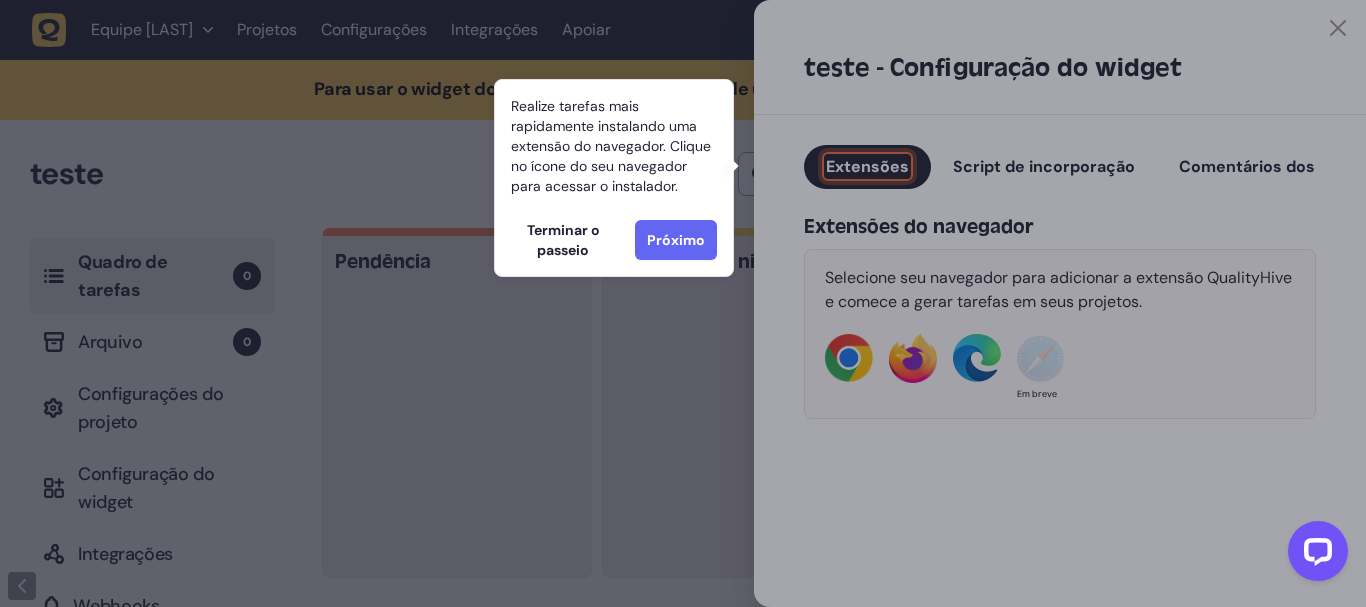 click on "Próximo" 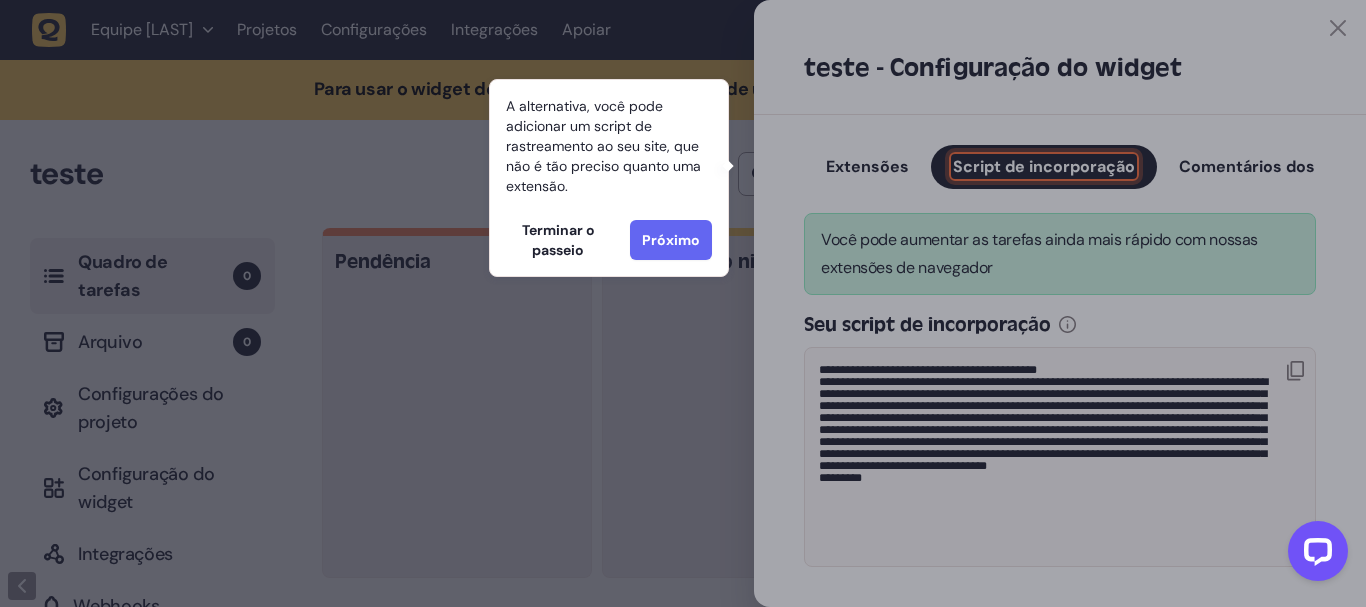 click on "Próximo" 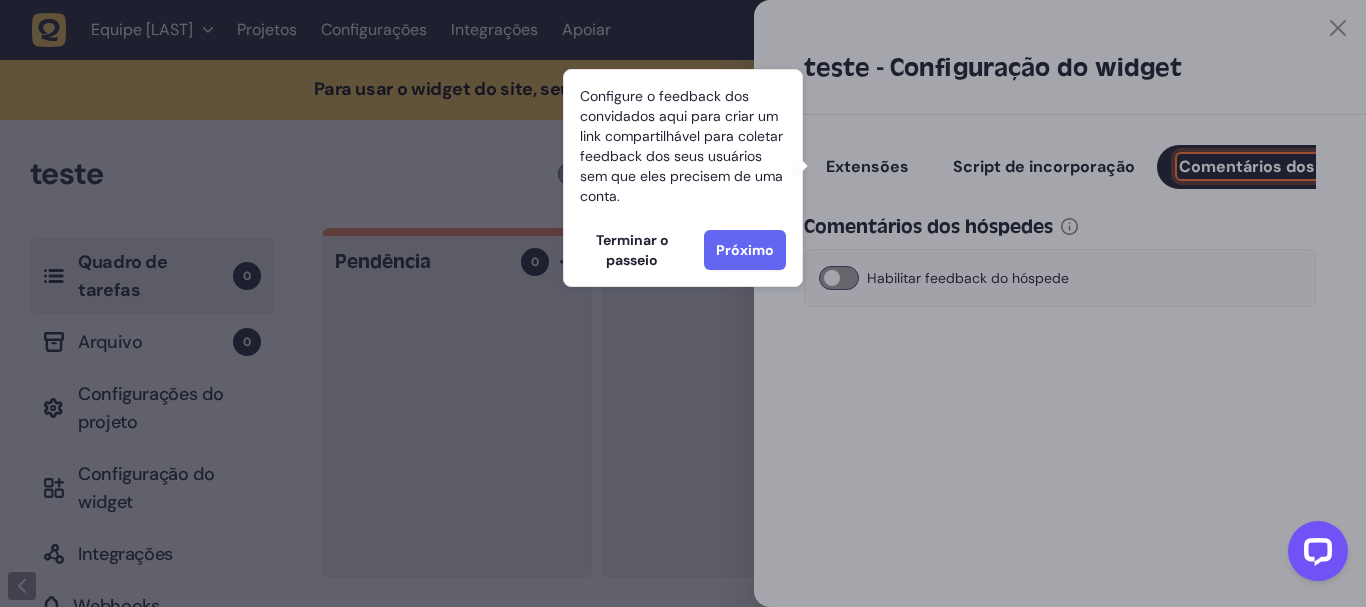 click on "Próximo" 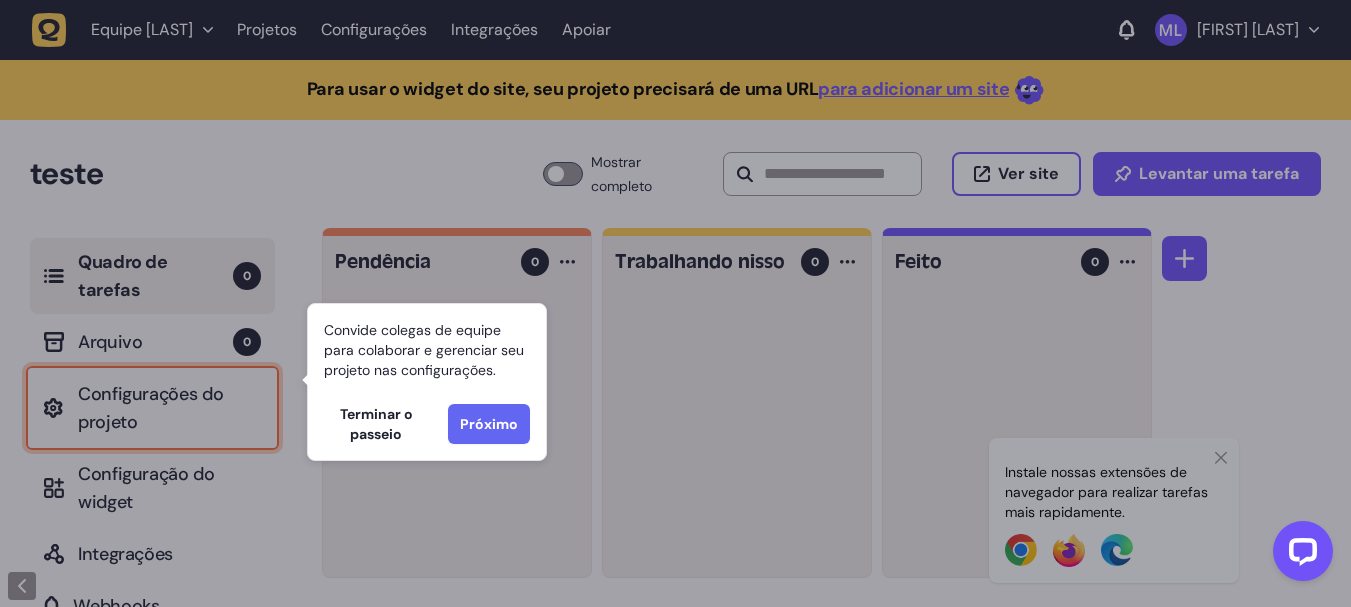 click on "Próximo" 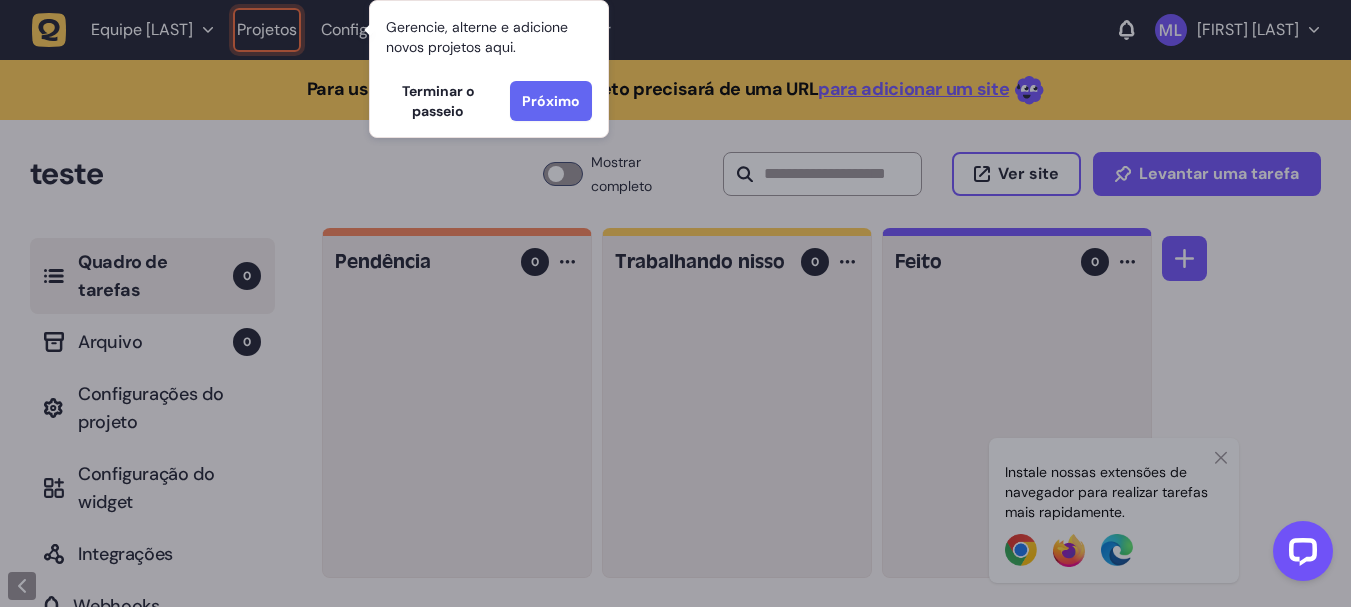 click on "Próximo" 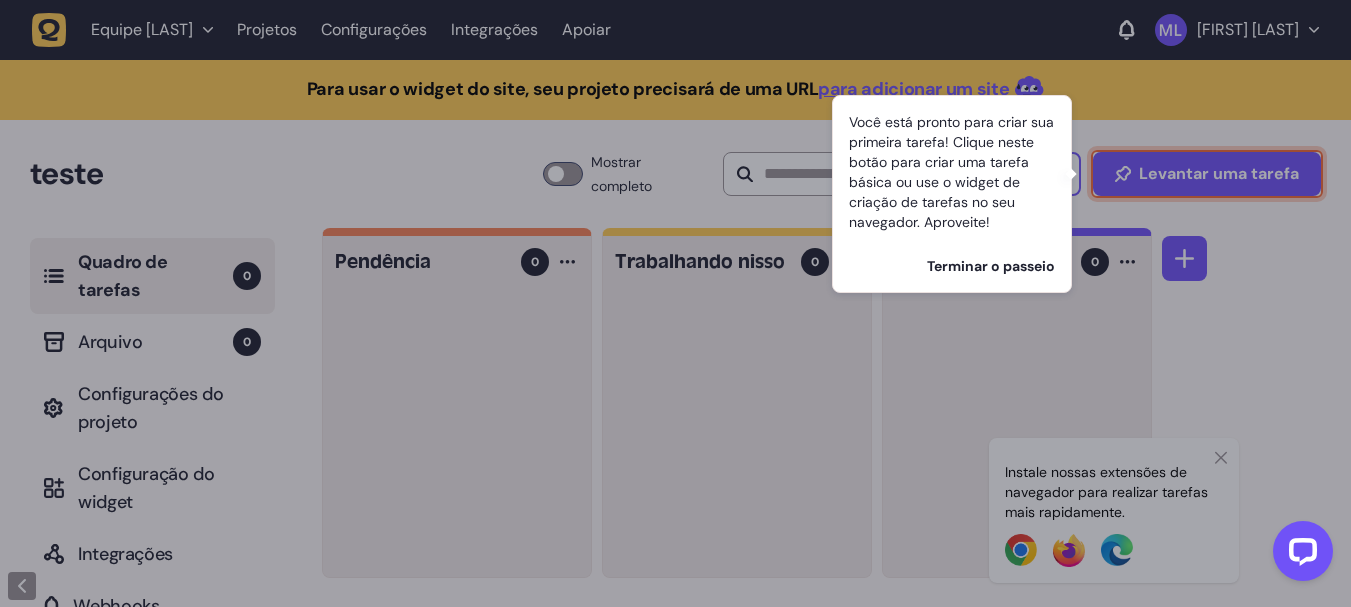click 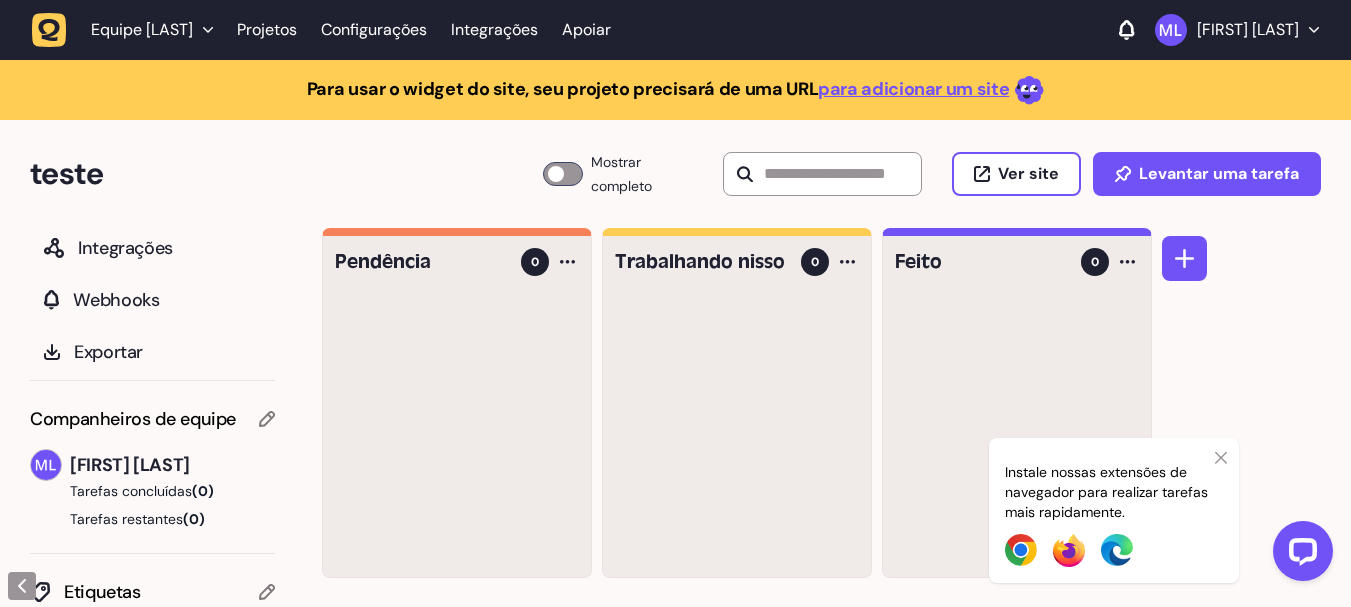 scroll, scrollTop: 310, scrollLeft: 0, axis: vertical 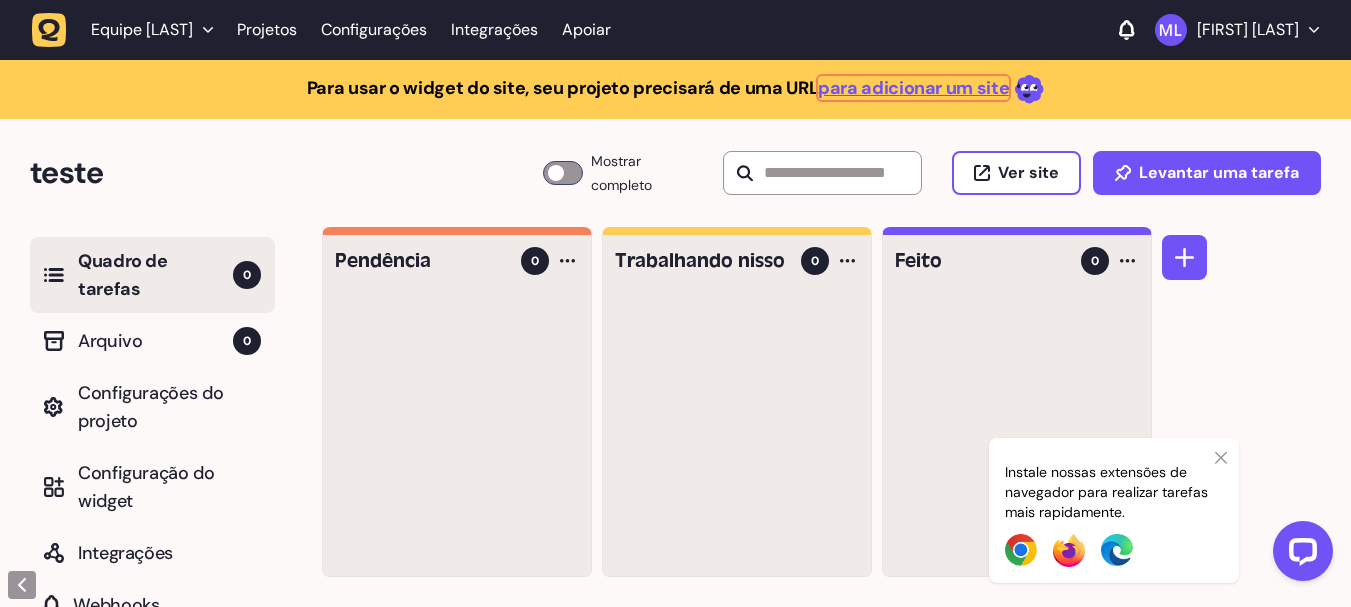 click on "para adicionar um site" 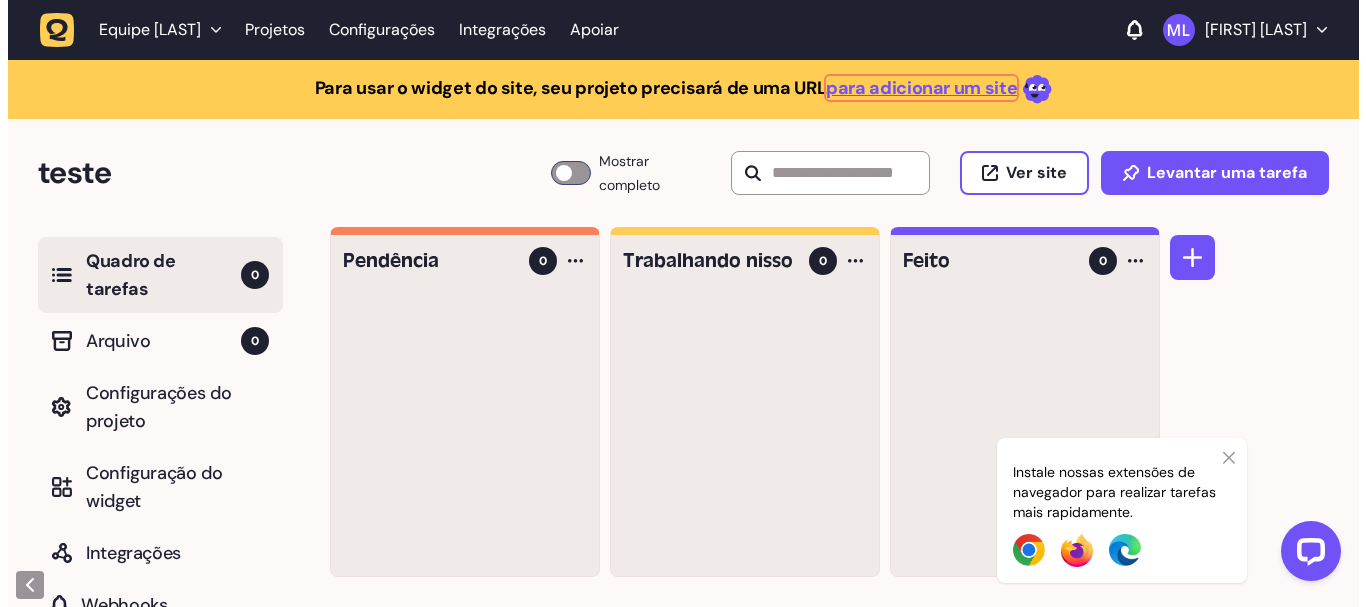 scroll, scrollTop: 0, scrollLeft: 0, axis: both 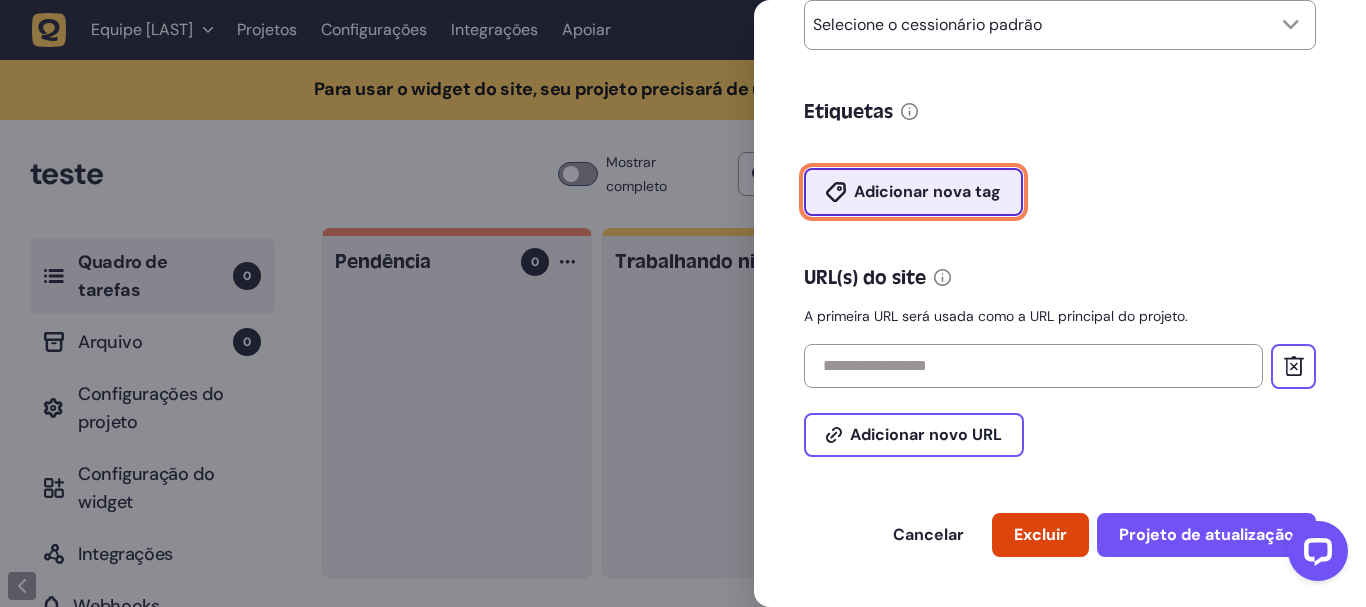 click on "Adicionar nova tag" 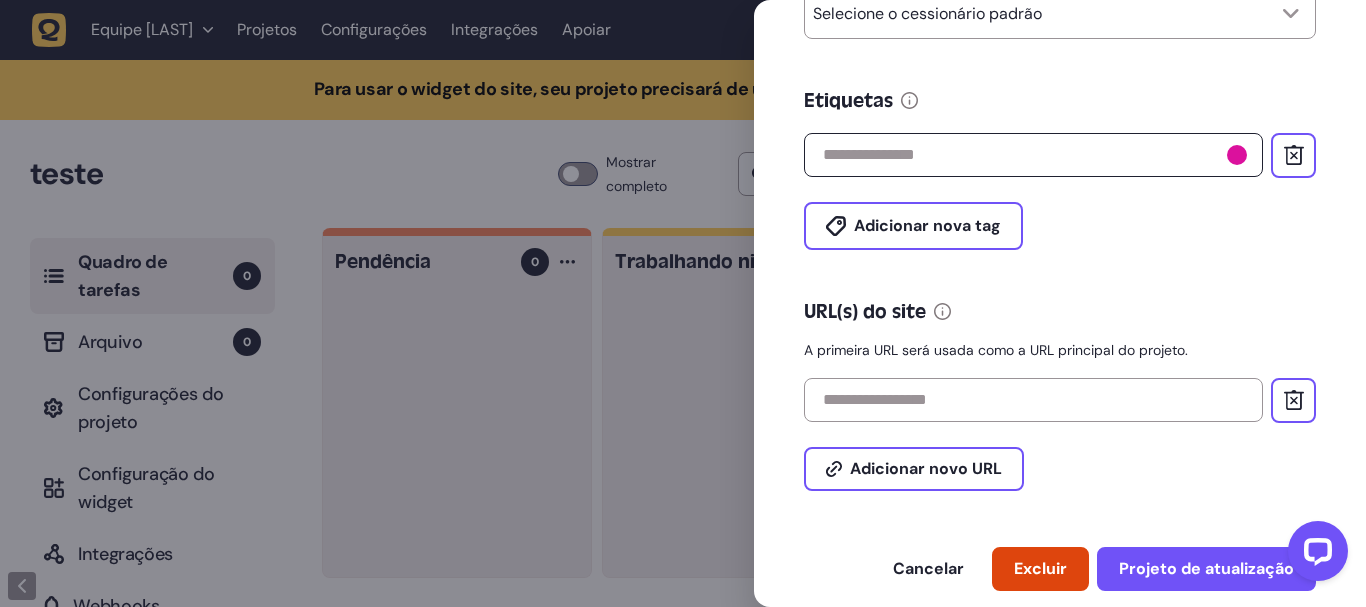 click 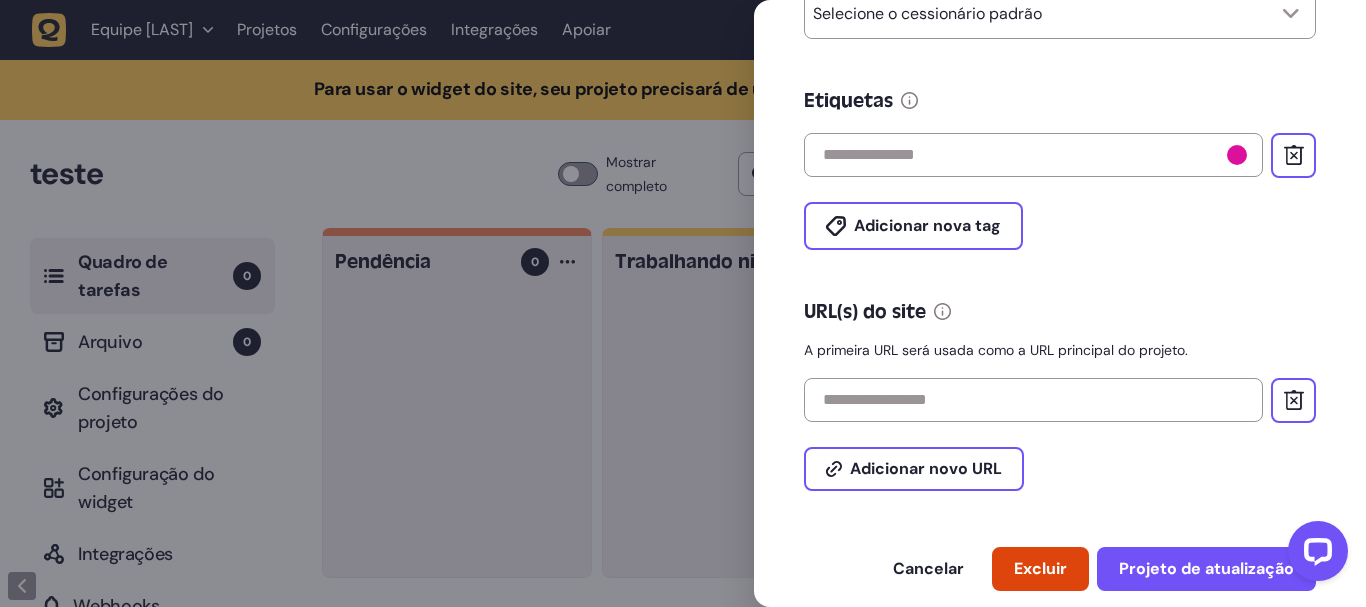 drag, startPoint x: 1210, startPoint y: 157, endPoint x: 1077, endPoint y: 203, distance: 140.73024 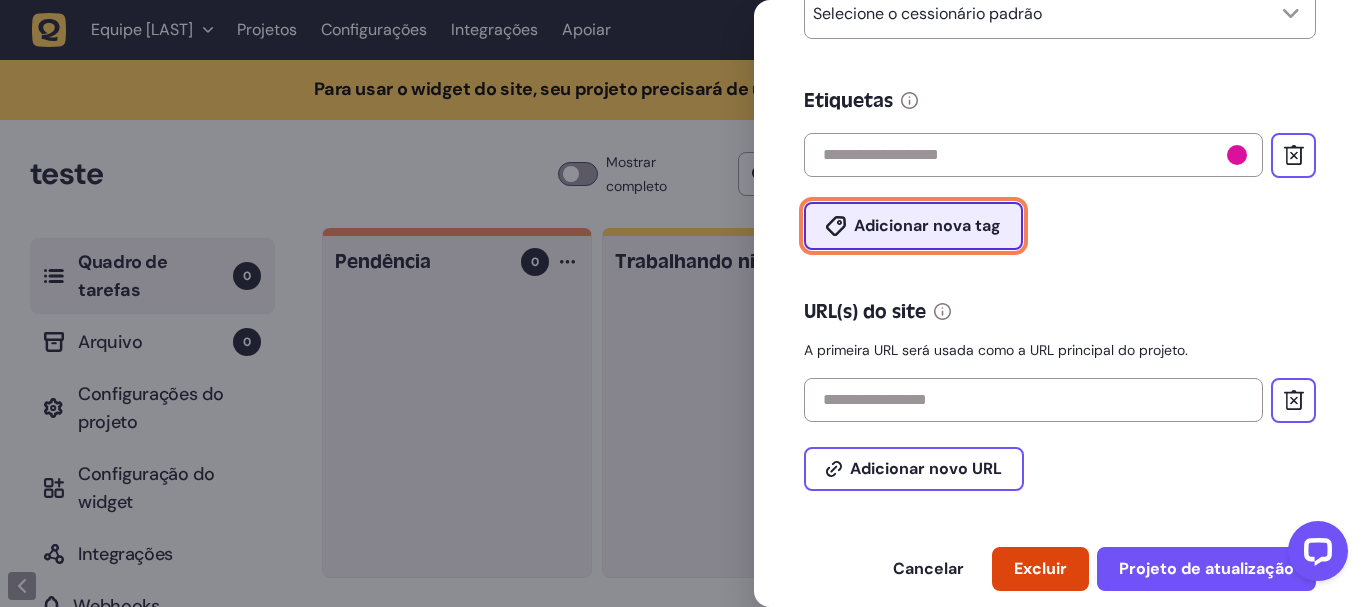 click on "Adicionar nova tag" 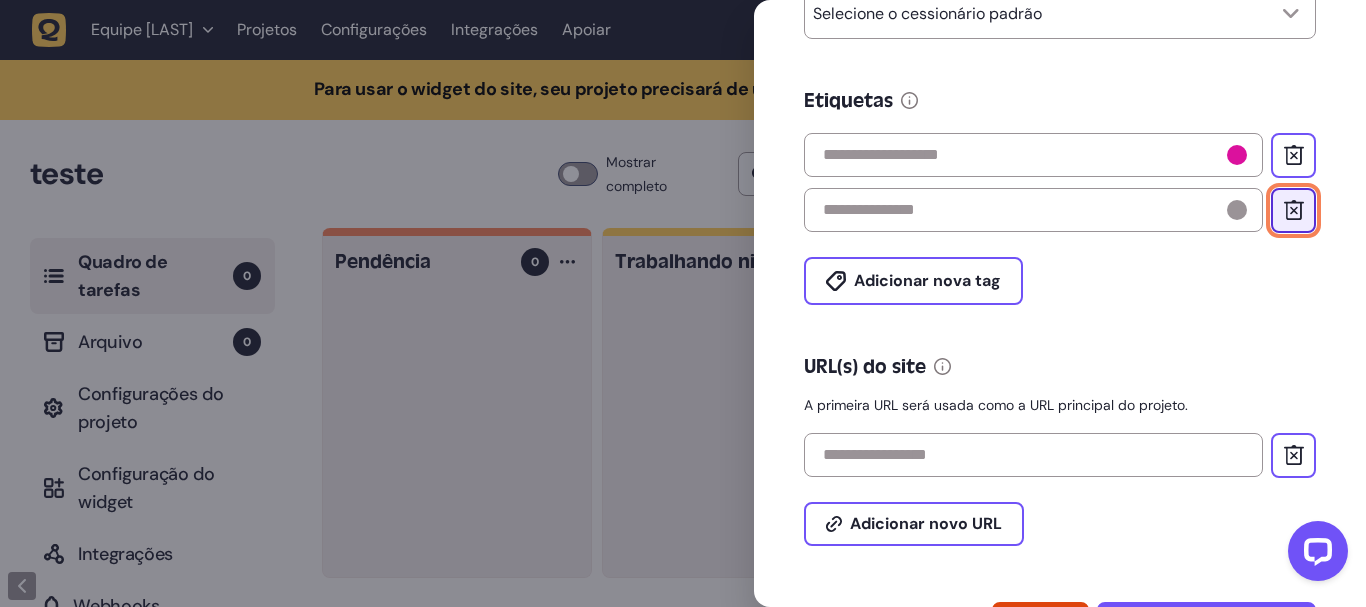 click 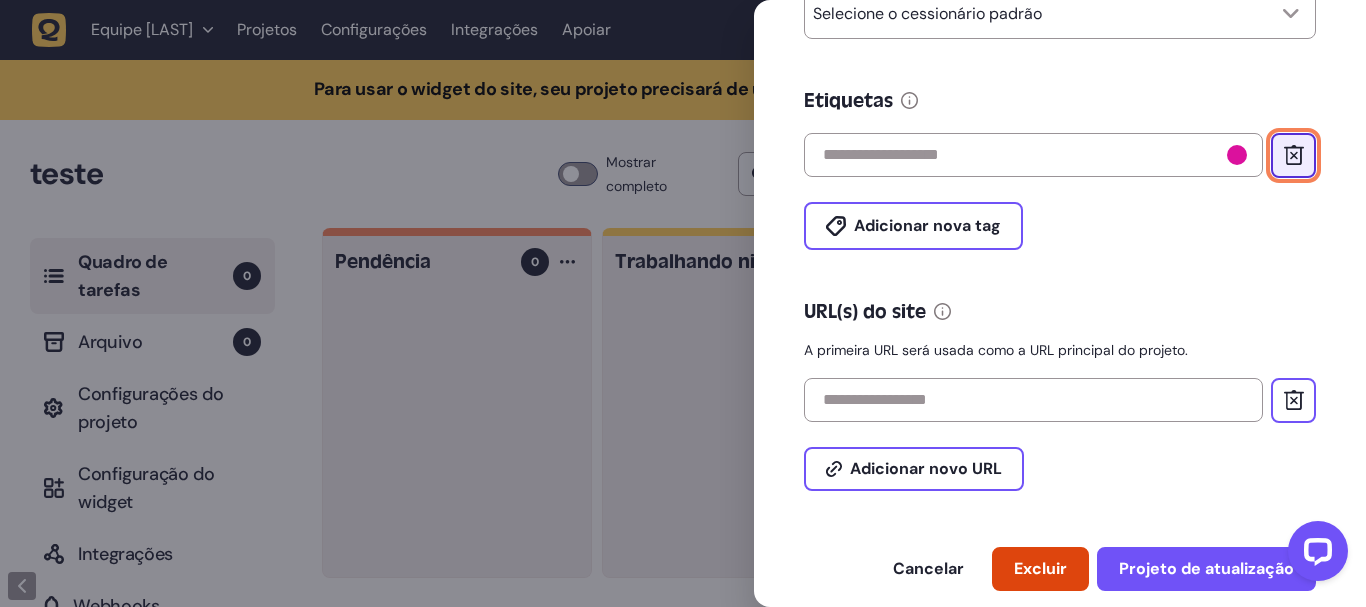 click 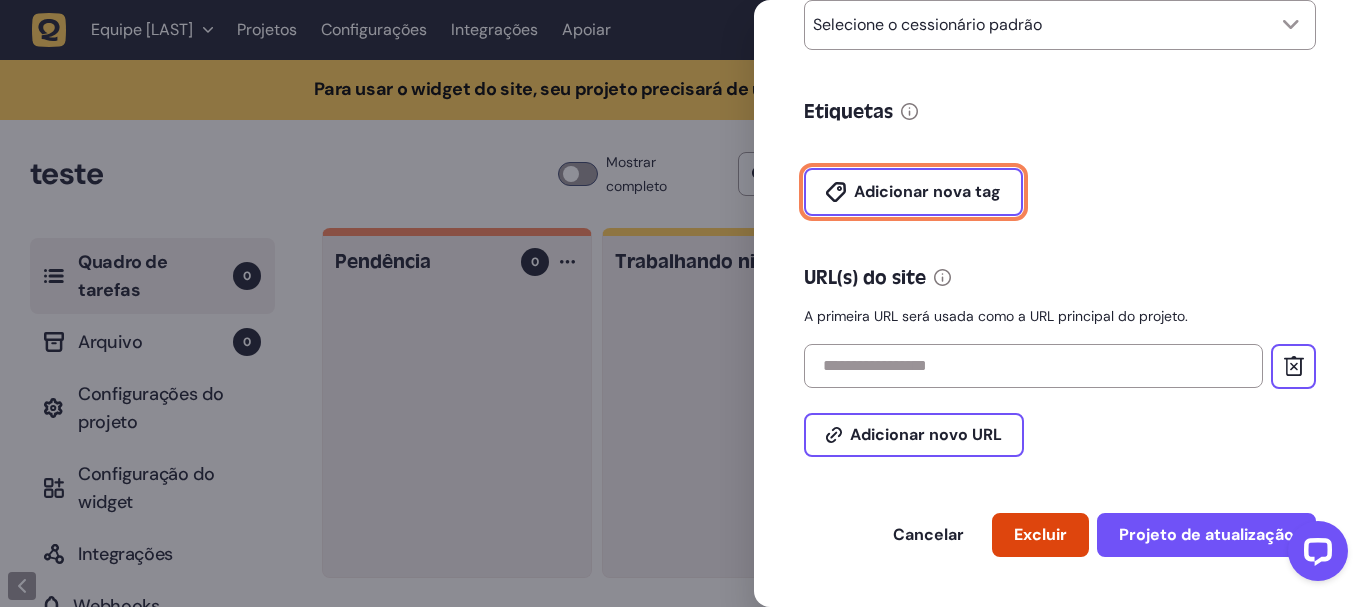 drag, startPoint x: 989, startPoint y: 194, endPoint x: 965, endPoint y: 201, distance: 25 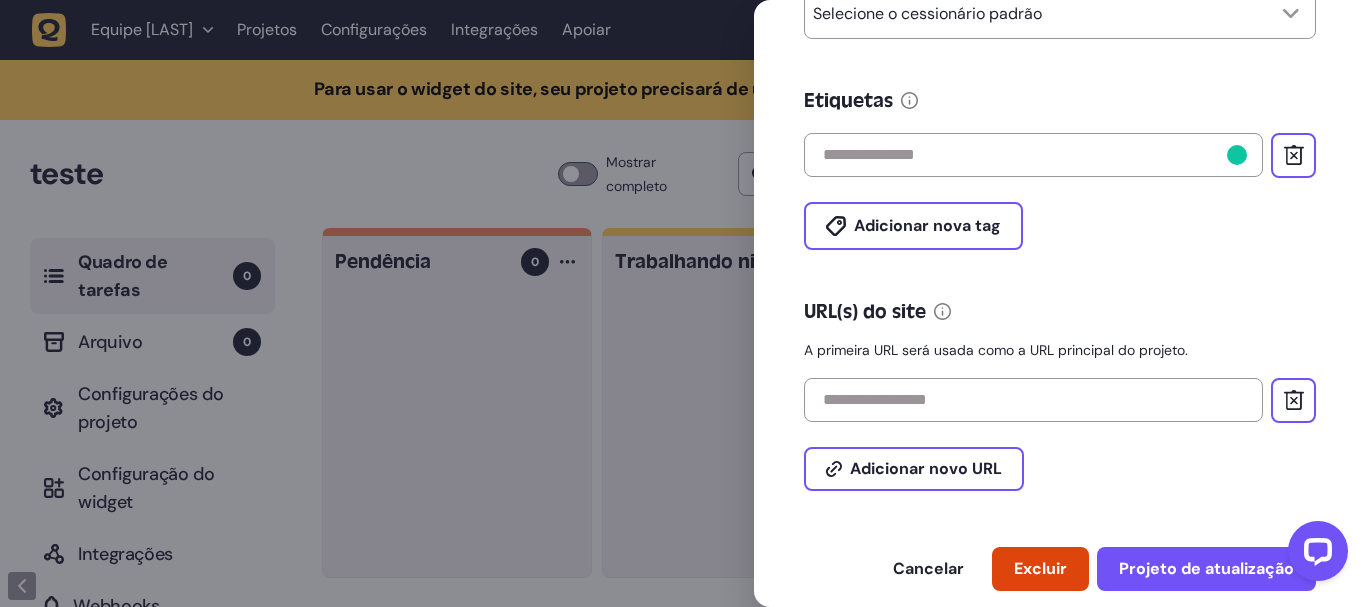 click 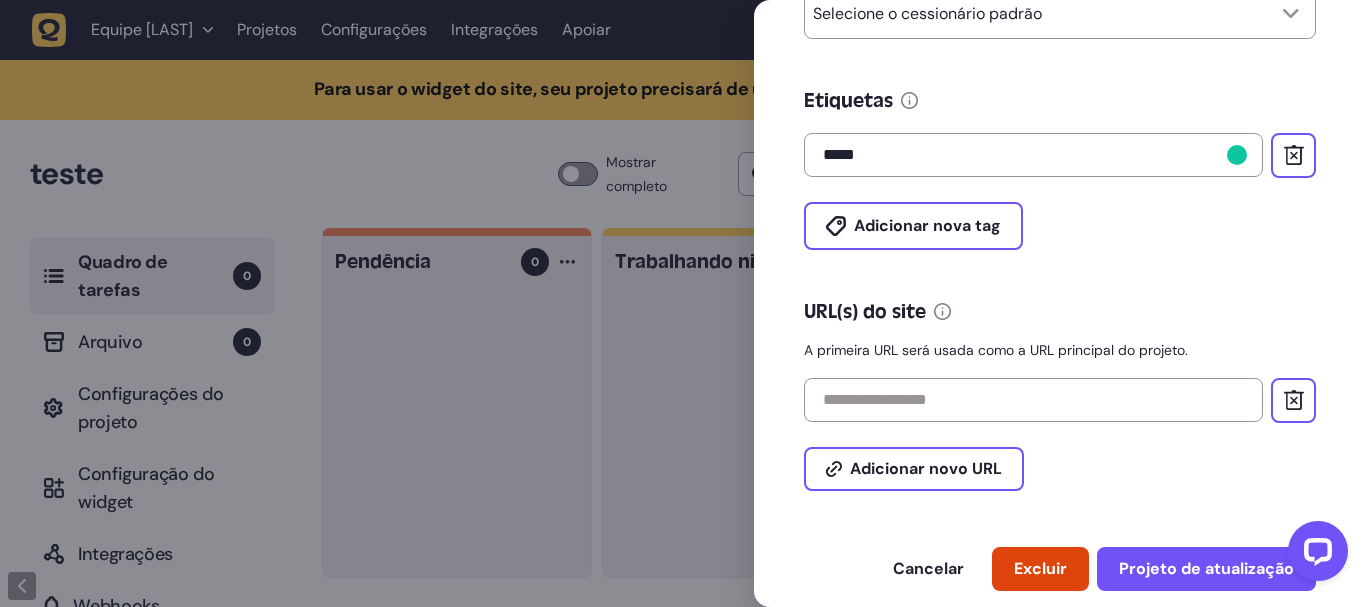 type on "*****" 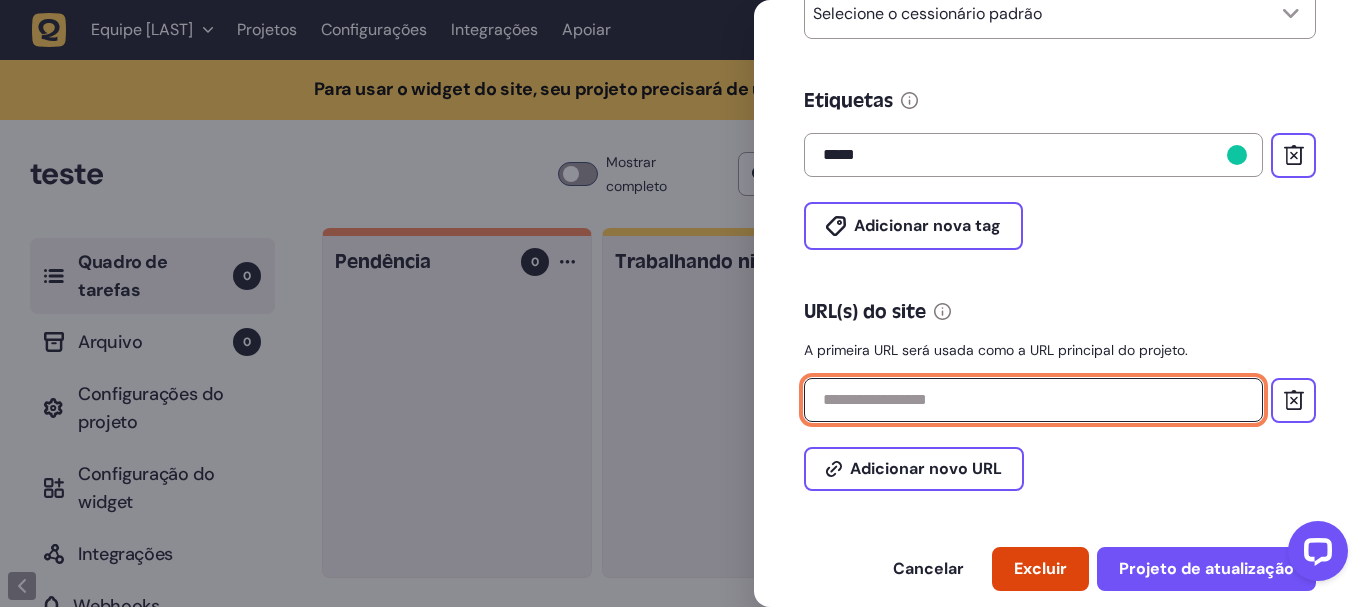 click 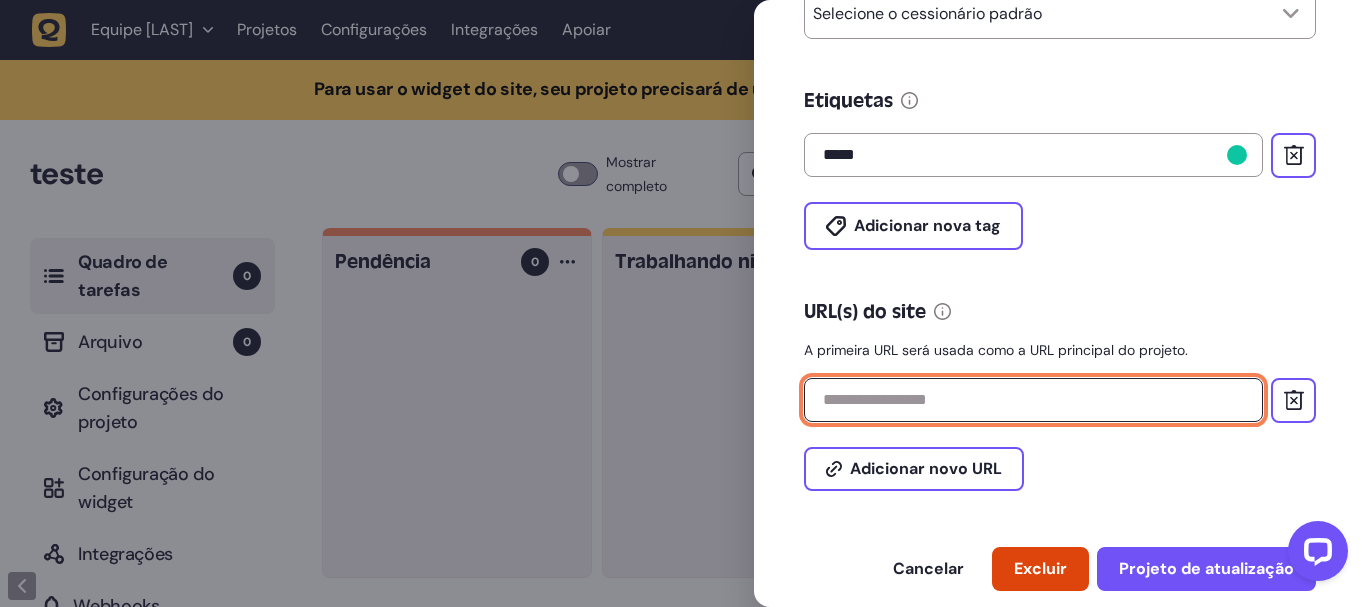 paste on "**********" 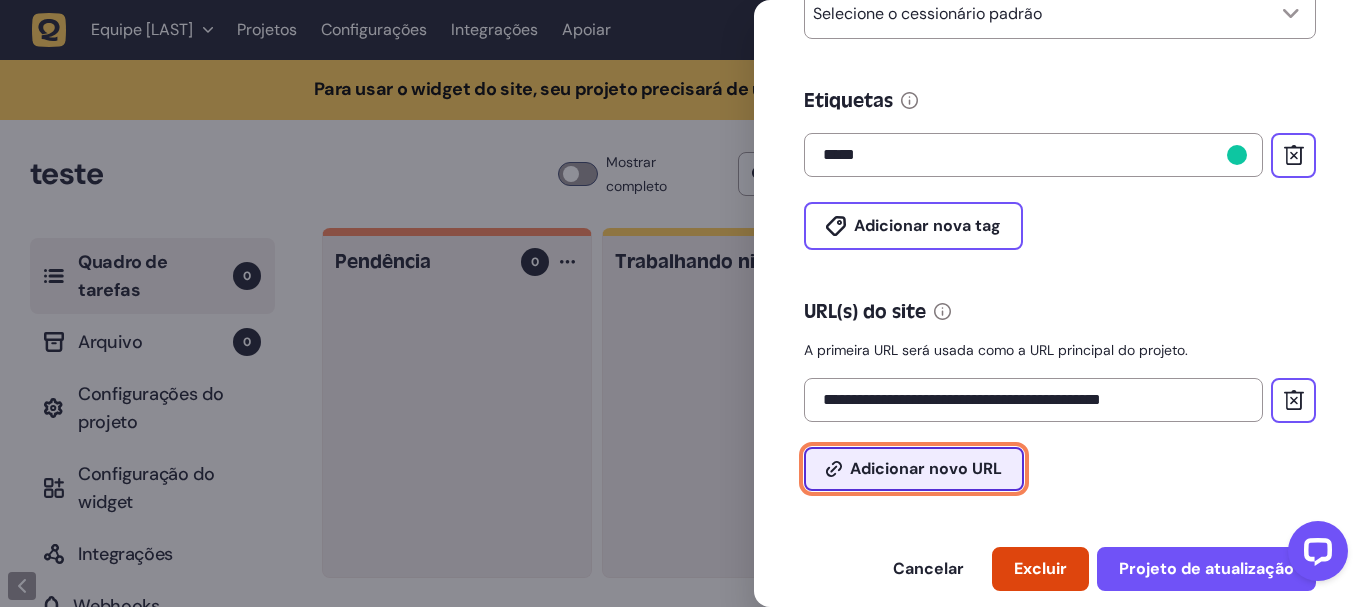 type on "**********" 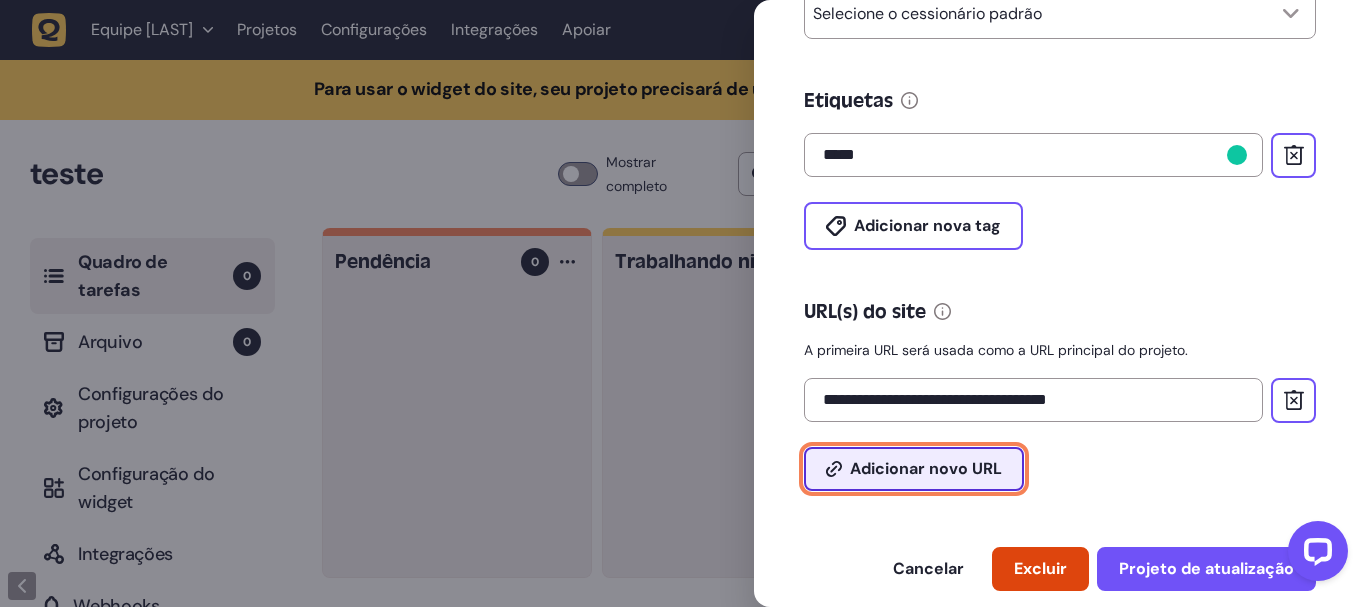 click on "Adicionar novo URL" 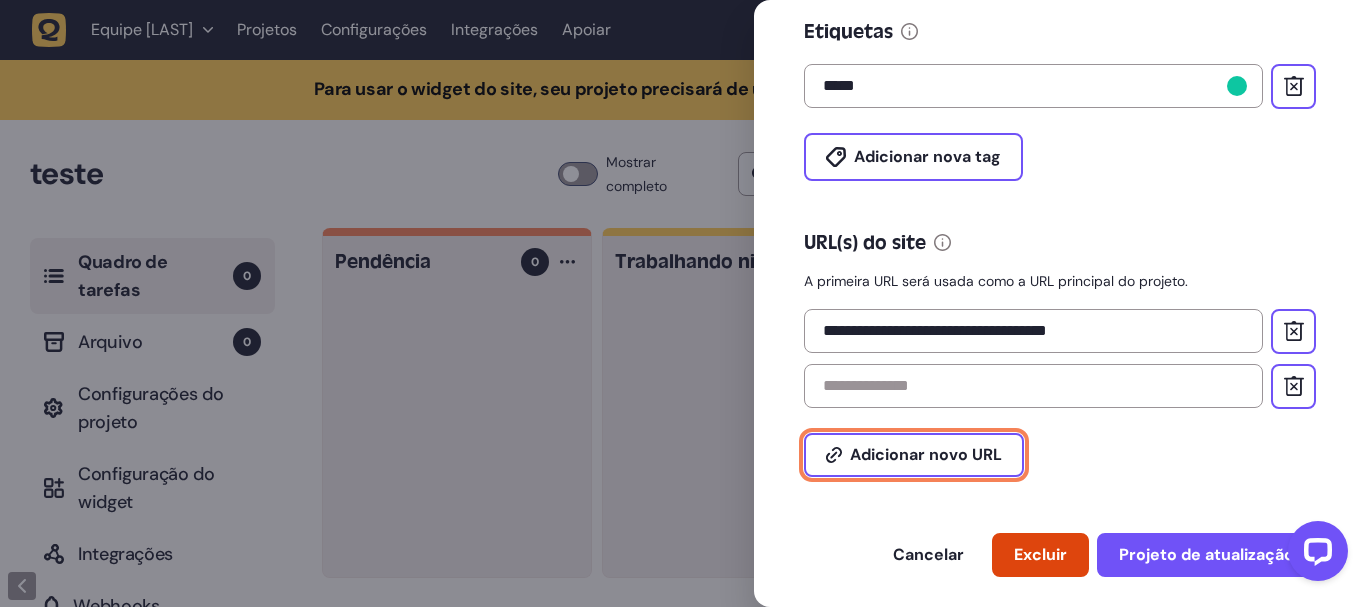 scroll, scrollTop: 770, scrollLeft: 0, axis: vertical 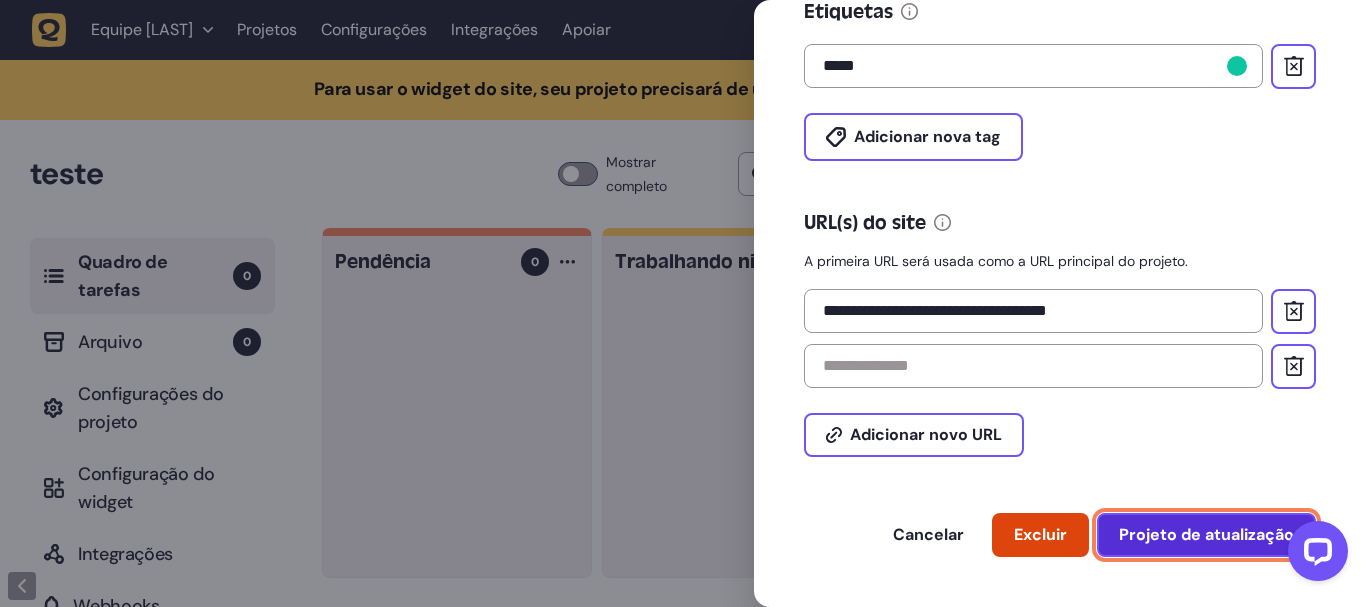 click on "Projeto de atualização" 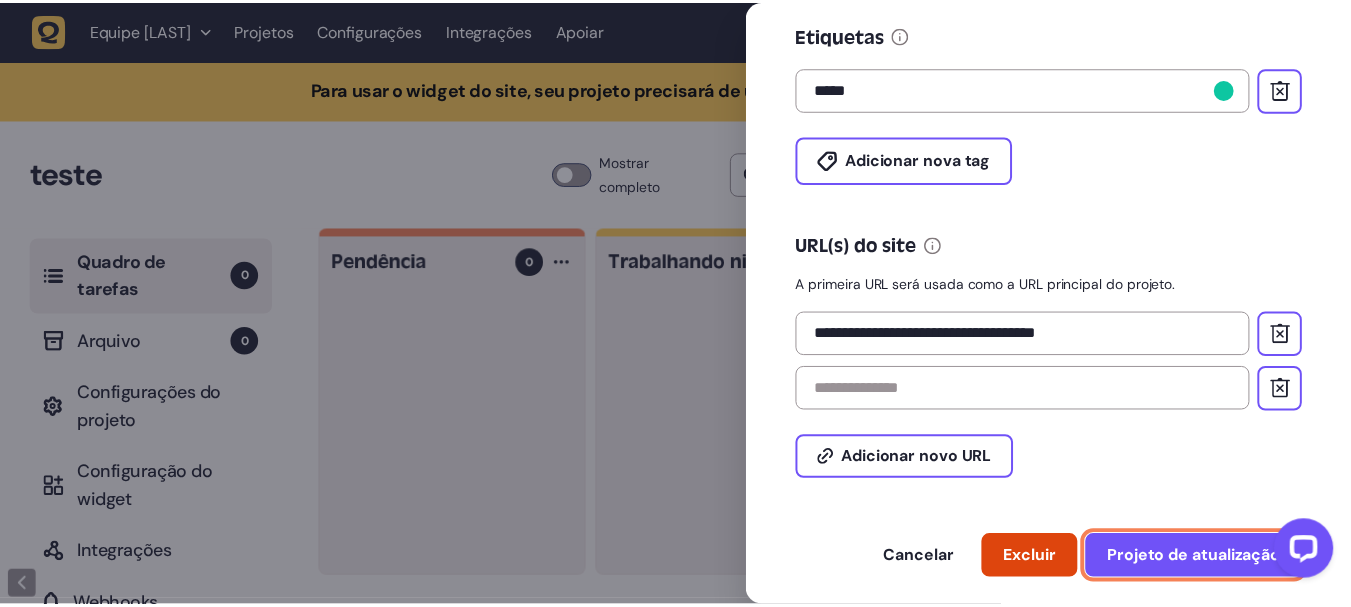 scroll, scrollTop: 770, scrollLeft: 0, axis: vertical 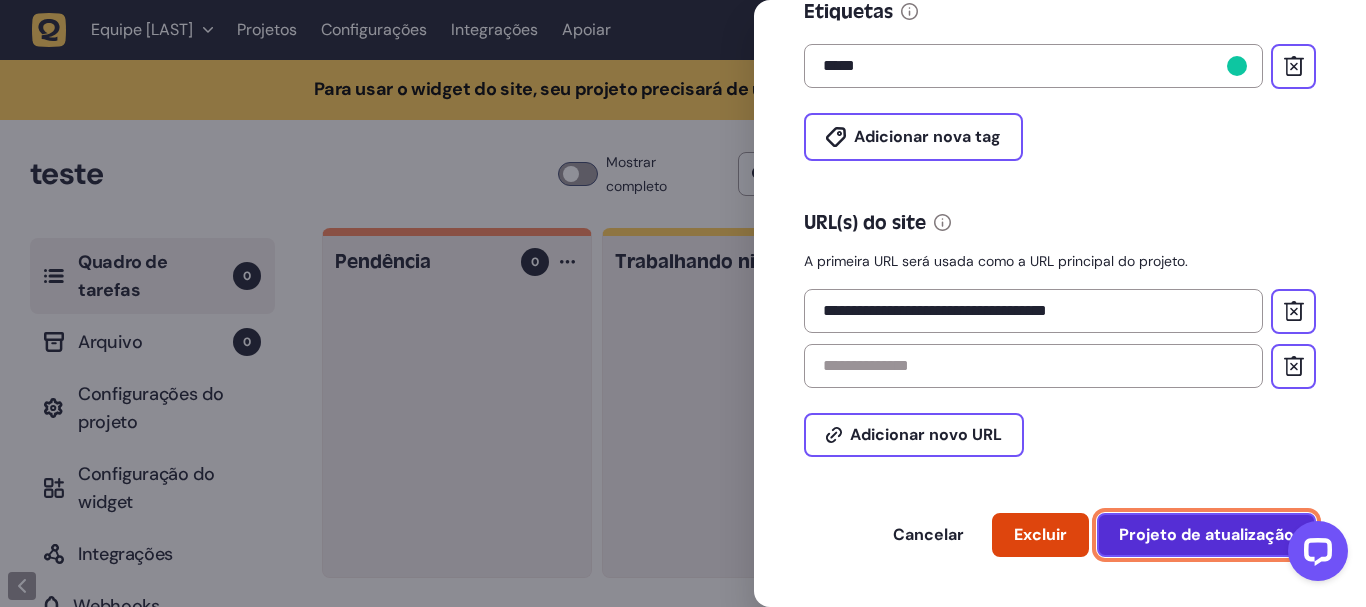 click on "Projeto de atualização" 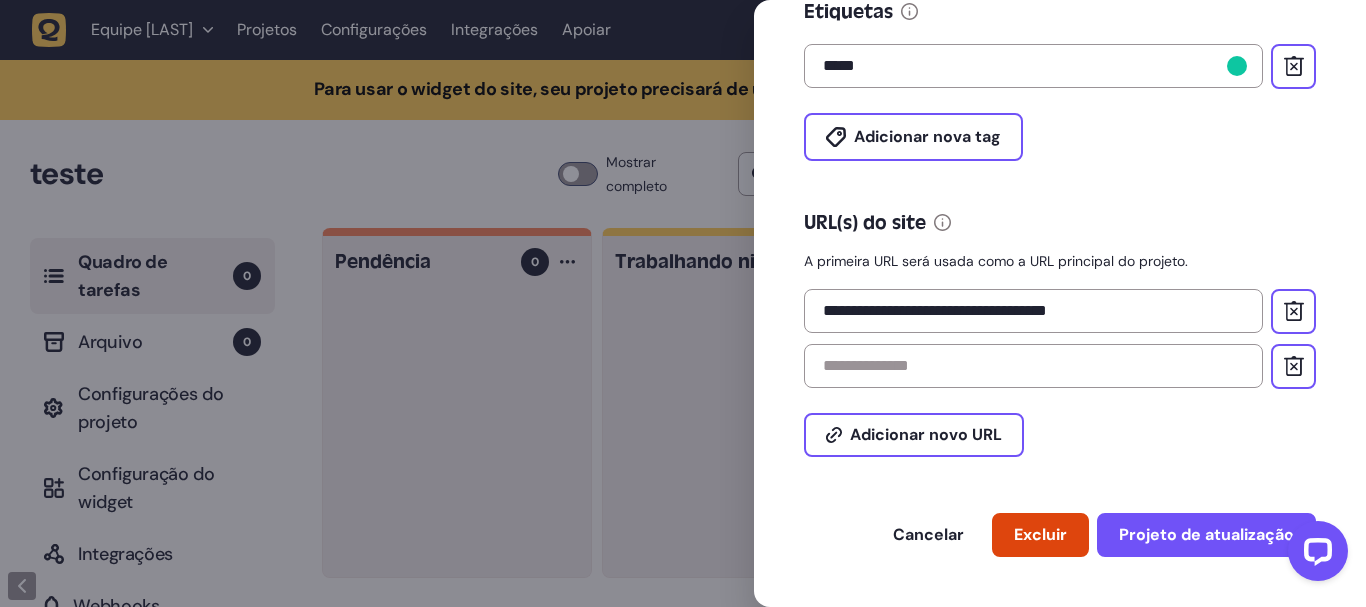 drag, startPoint x: 1153, startPoint y: 461, endPoint x: 1156, endPoint y: 482, distance: 21.213203 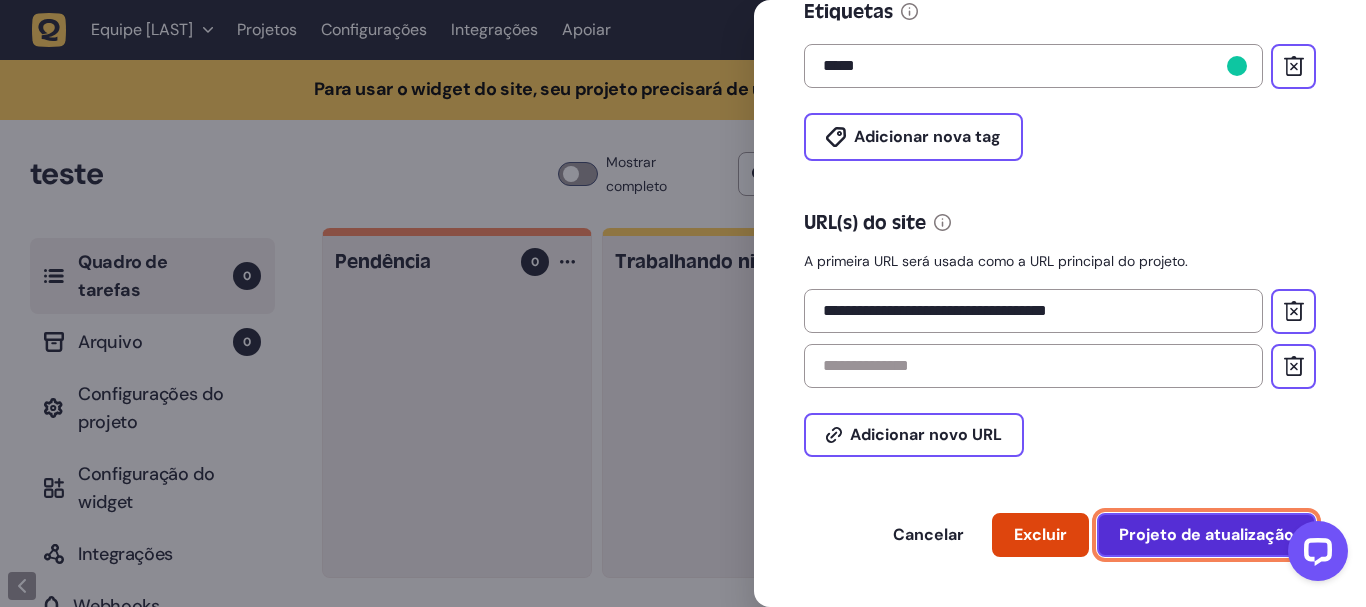 click on "Projeto de atualização" 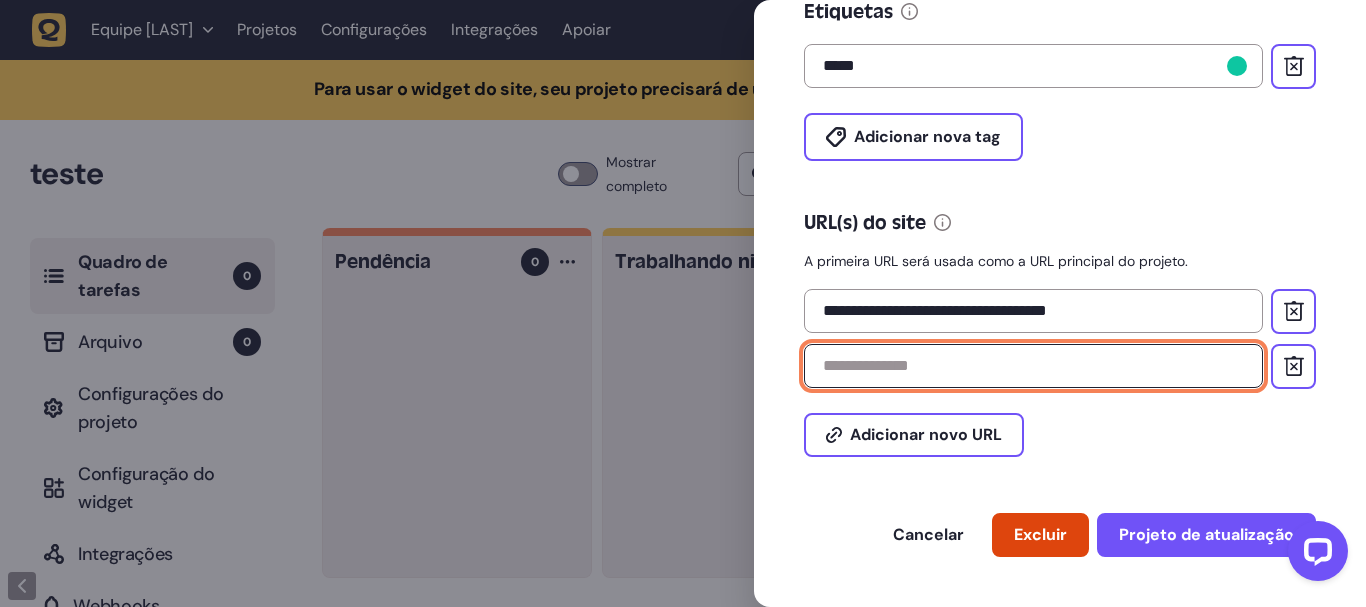 paste on "**********" 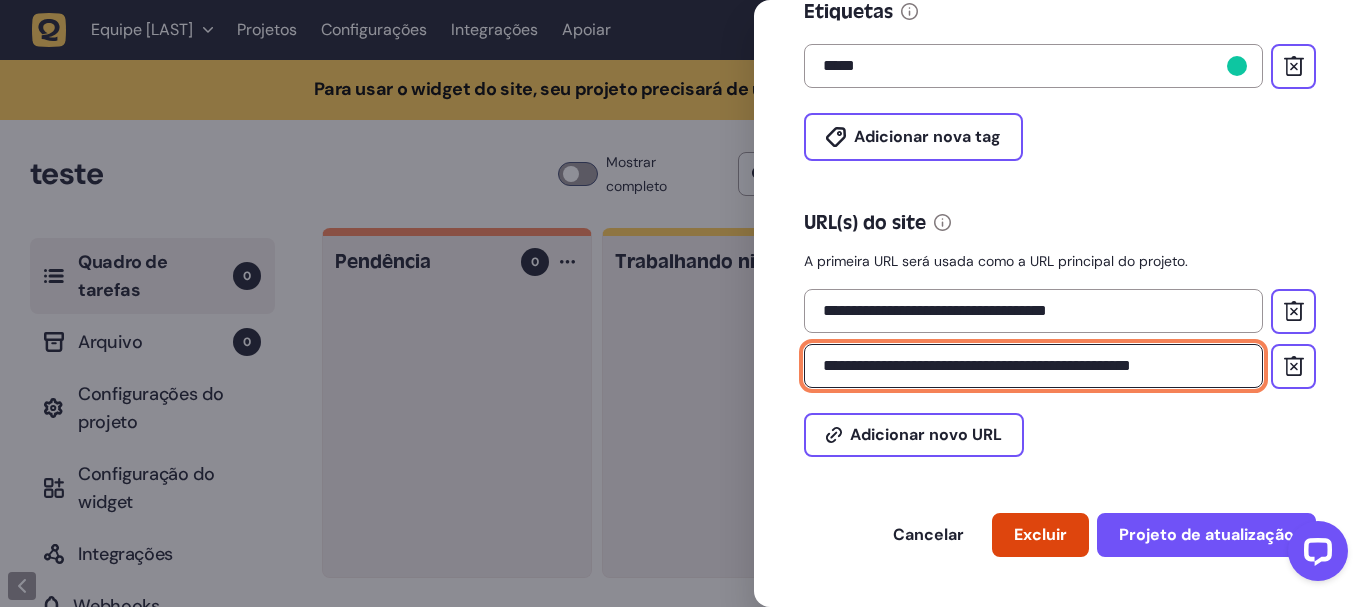type on "**********" 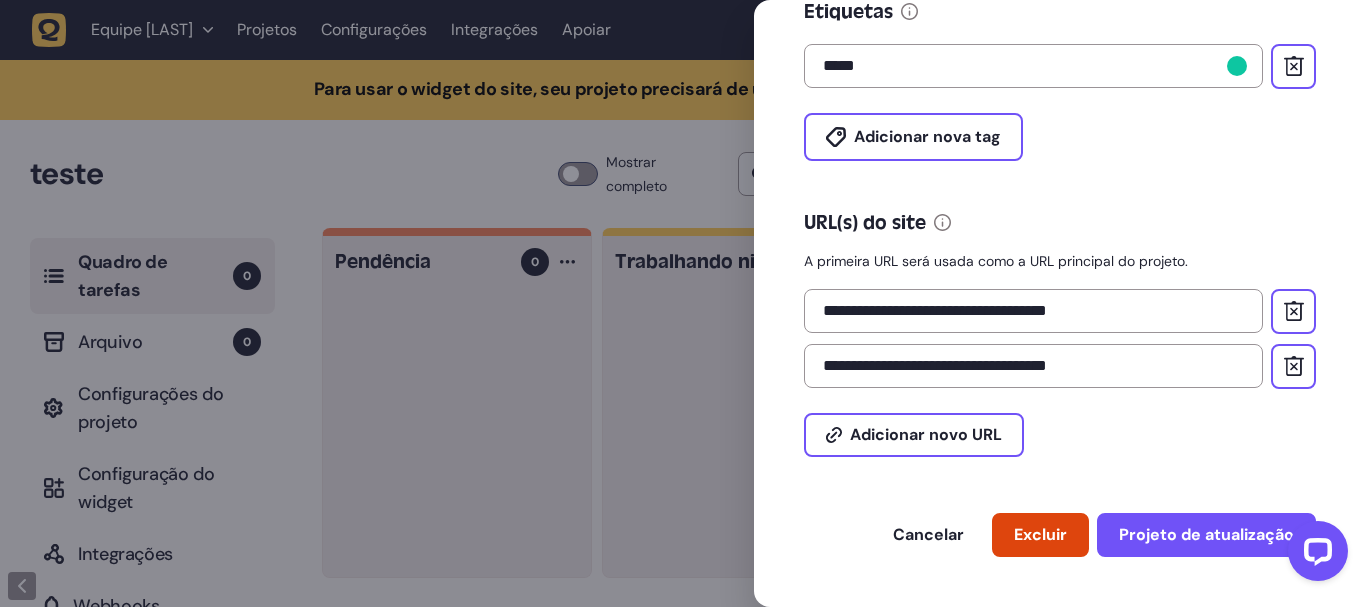 click on "**********" 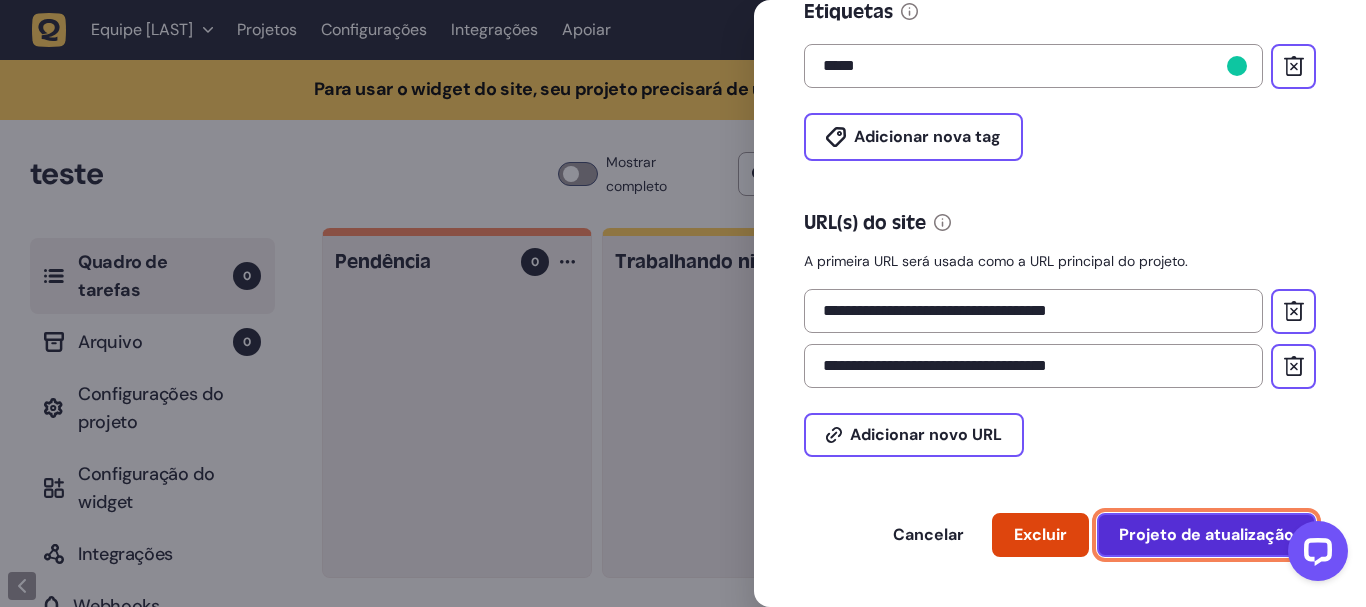 click on "Projeto de atualização" 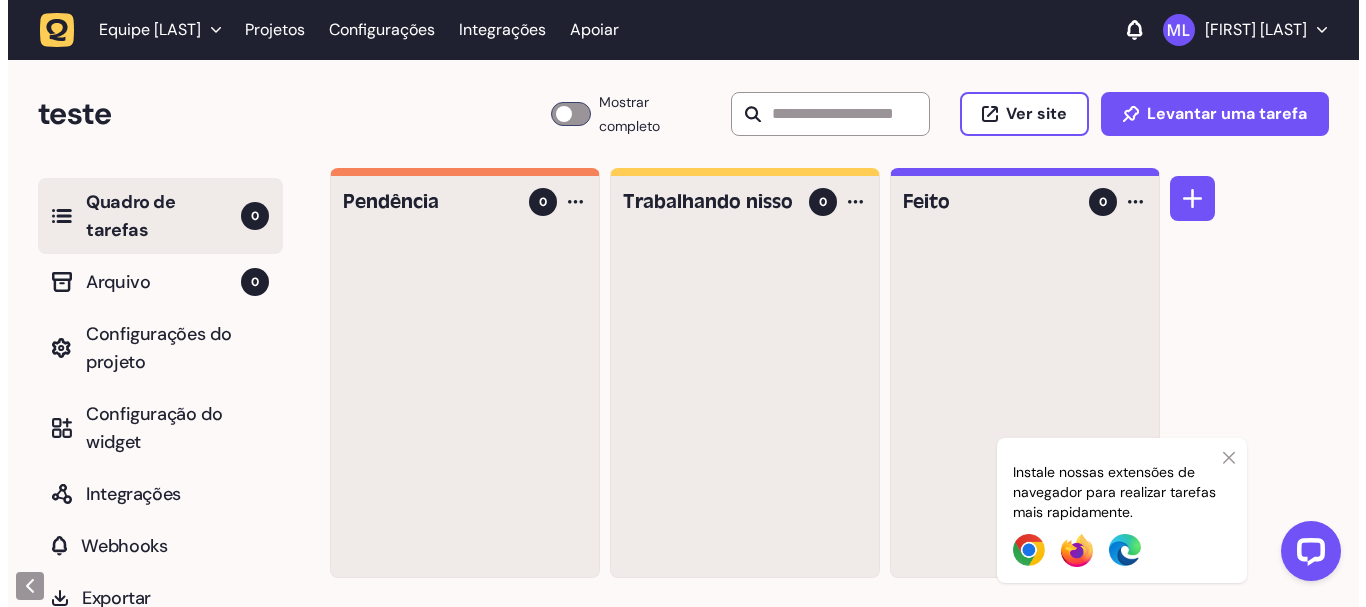 scroll, scrollTop: 1, scrollLeft: 0, axis: vertical 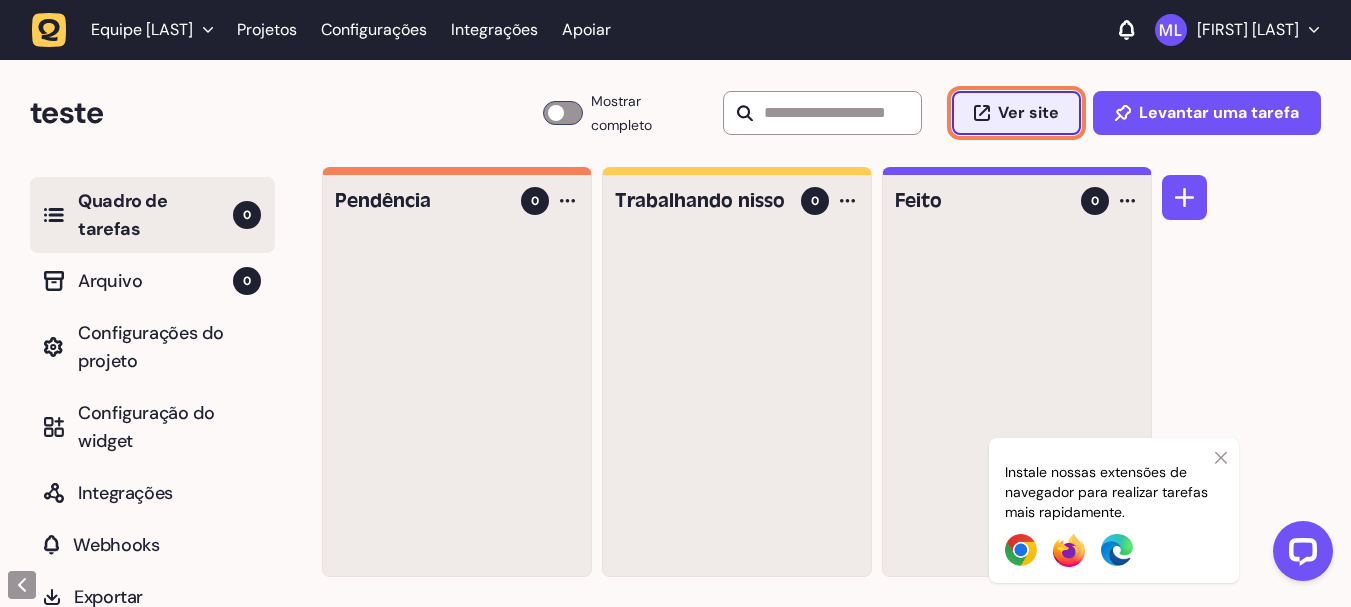 click on "Ver site" 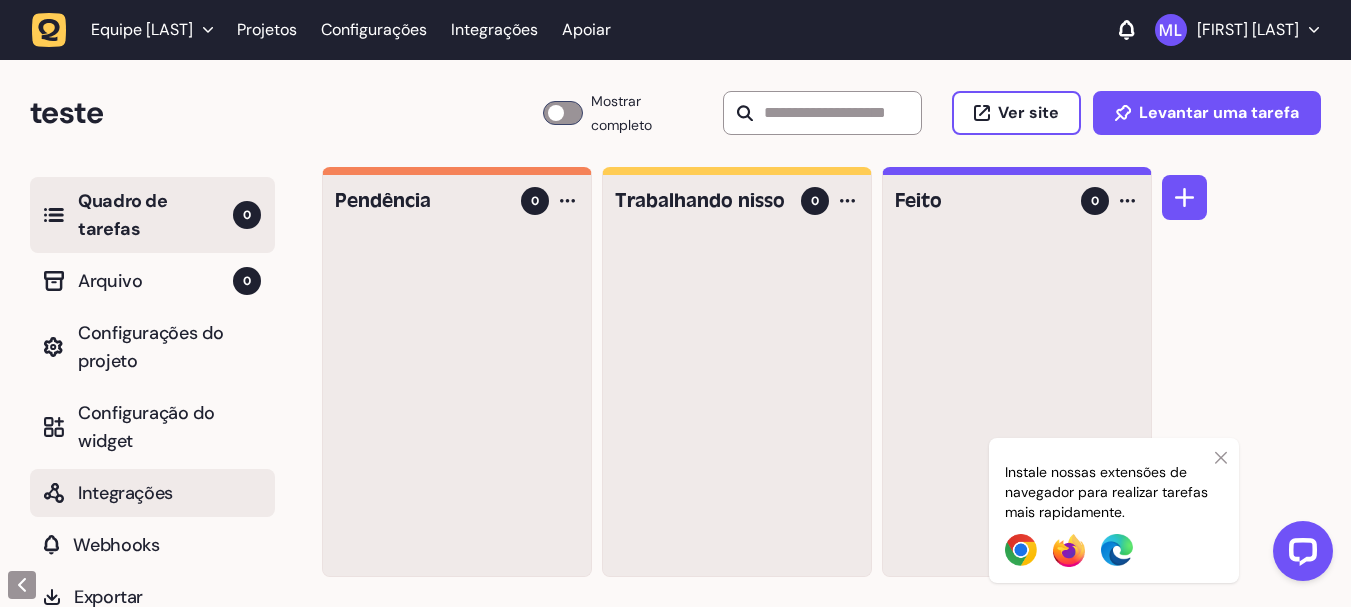 click on "Integrações" 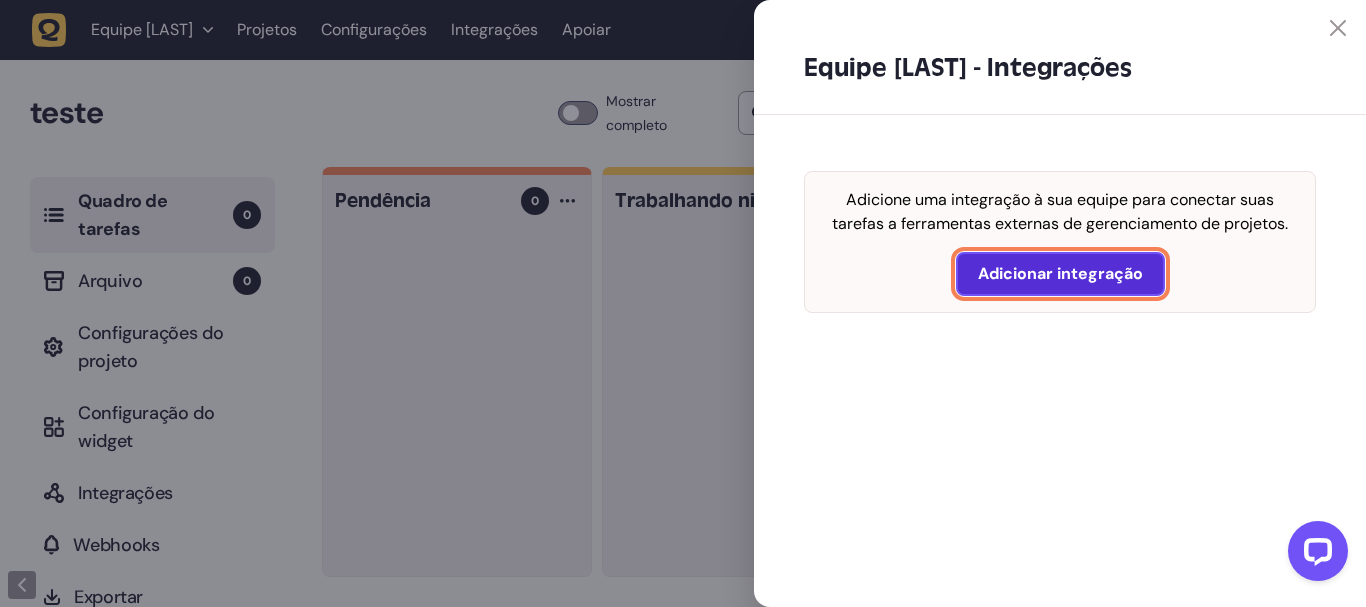click on "Adicionar integração" 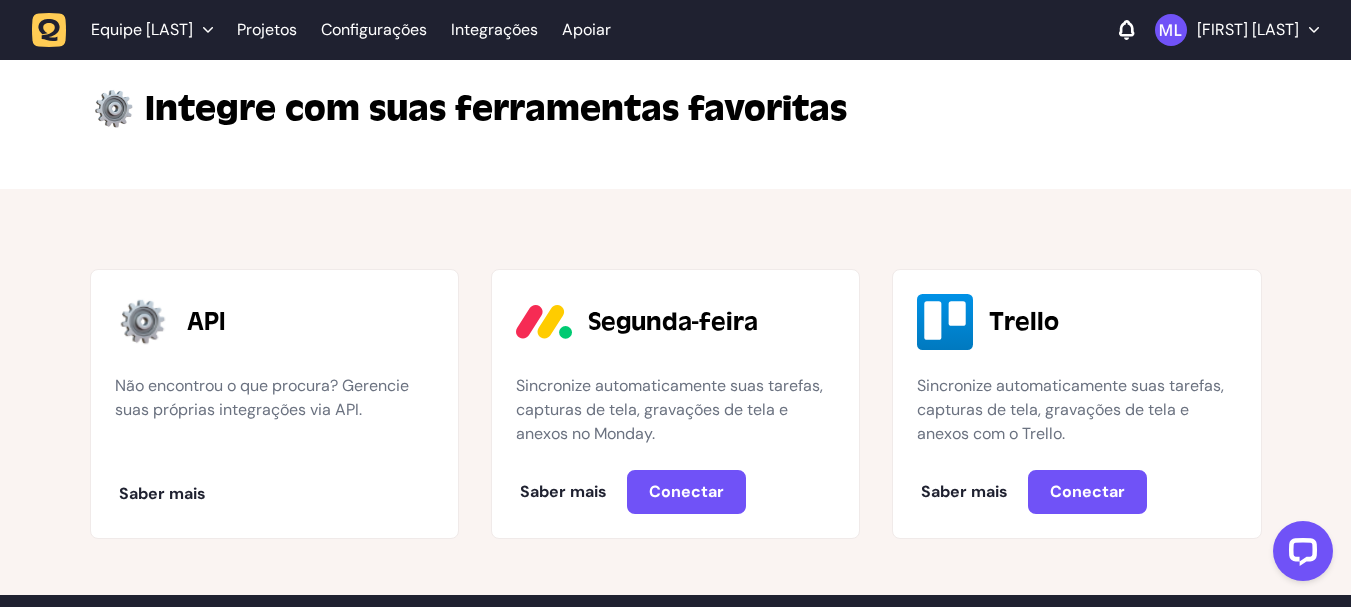 scroll, scrollTop: 0, scrollLeft: 0, axis: both 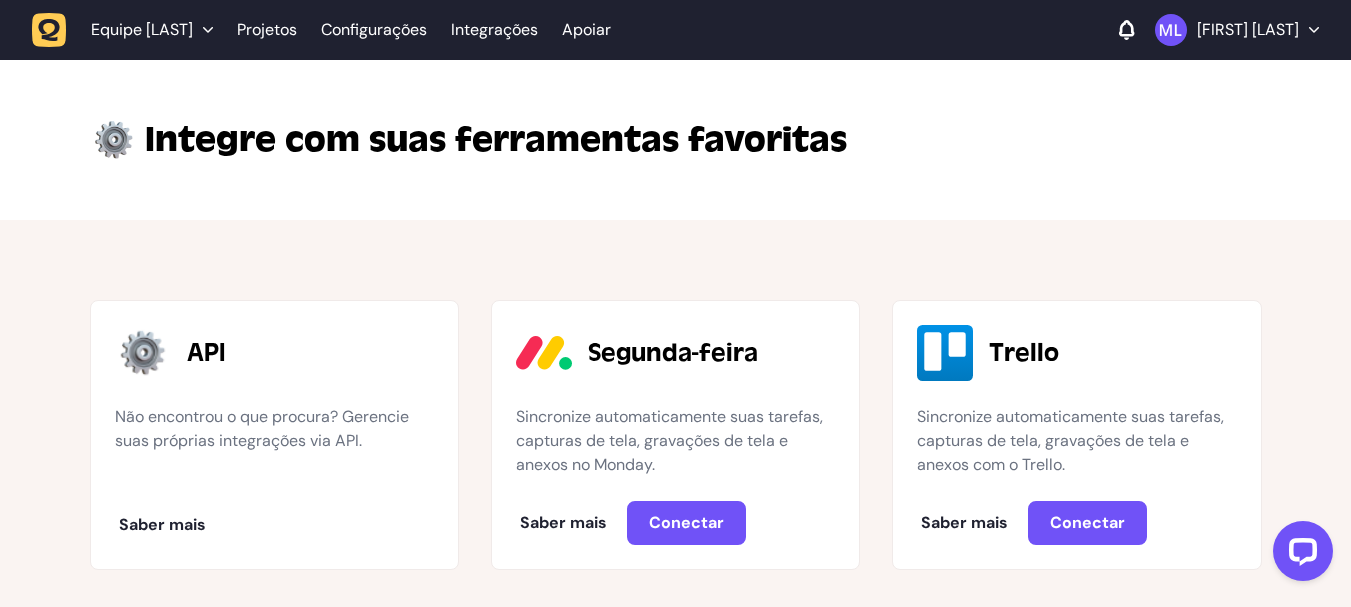 click on "Equipe [NAME] [LAST]" 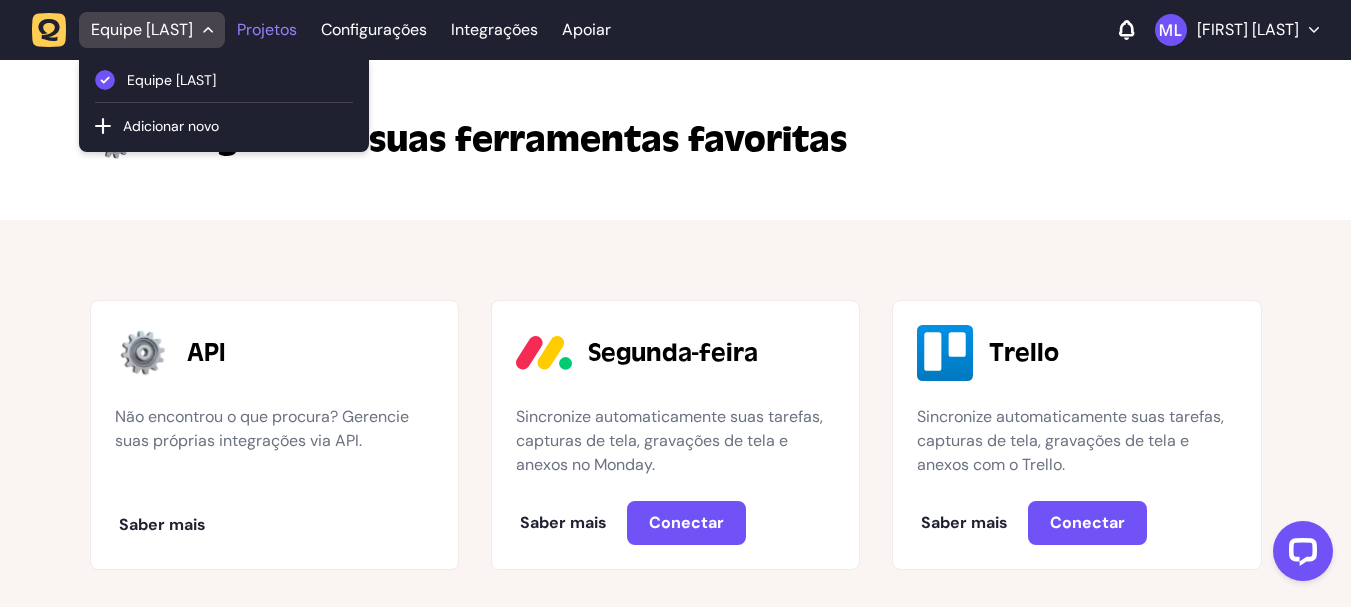 click on "Projetos" 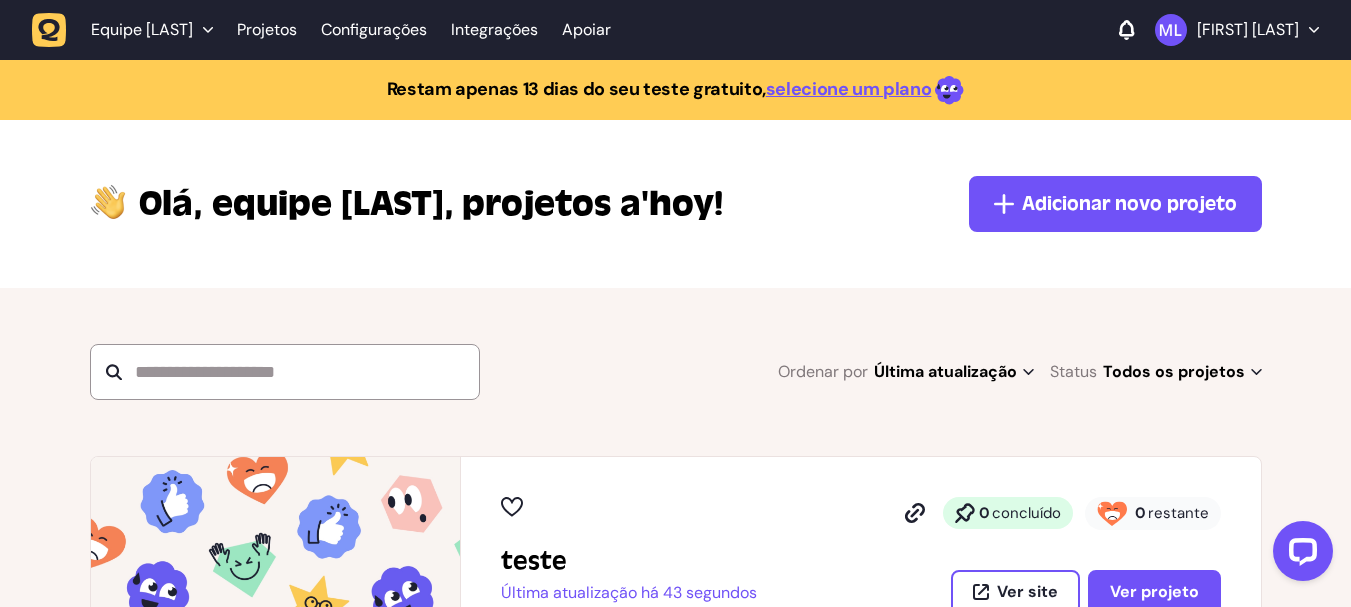 scroll, scrollTop: 324, scrollLeft: 0, axis: vertical 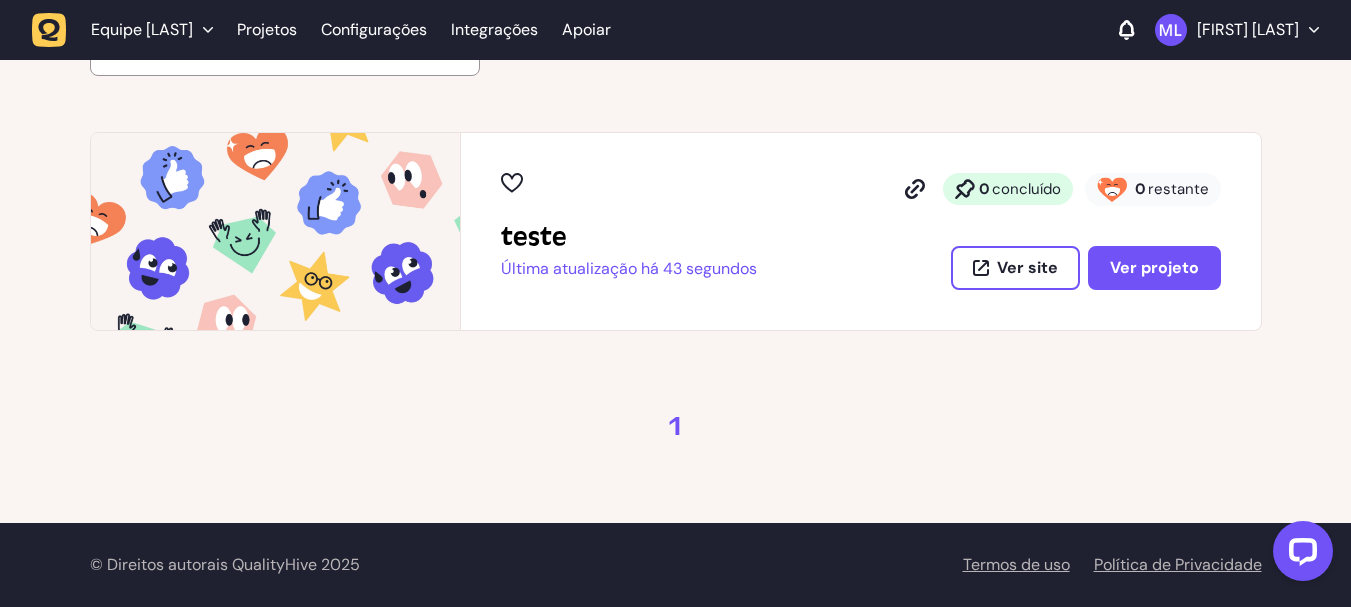 click on "0 concluído 0 restante Ver site Ver projeto" 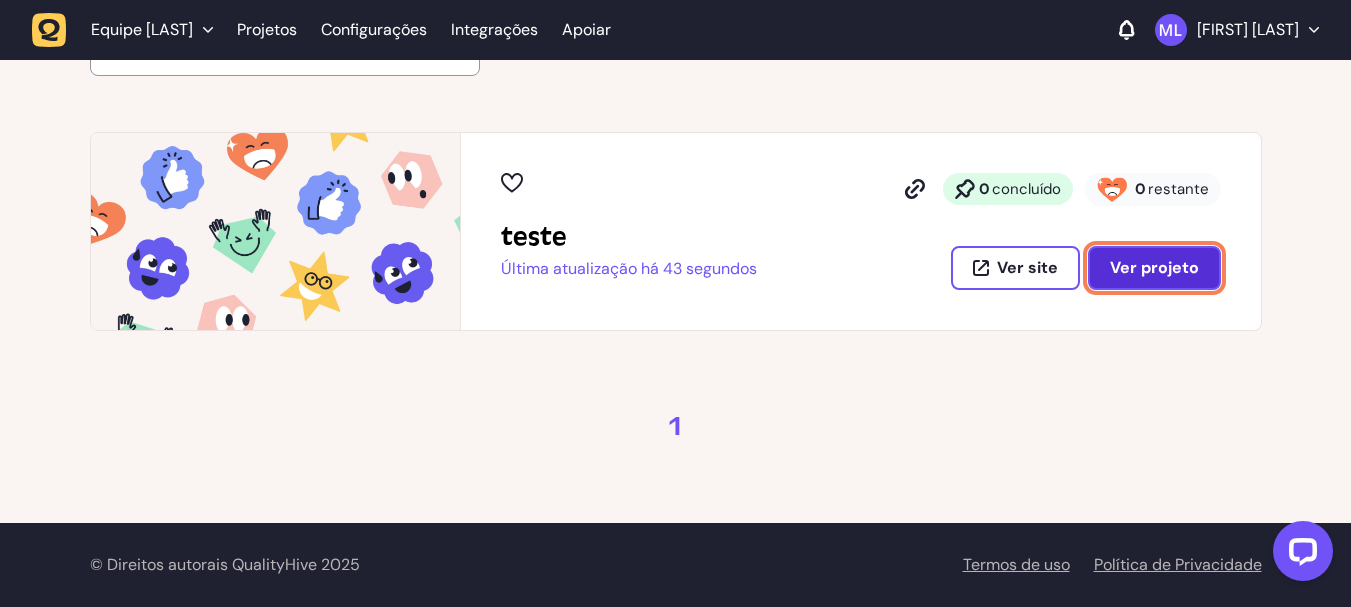 click on "Ver projeto" 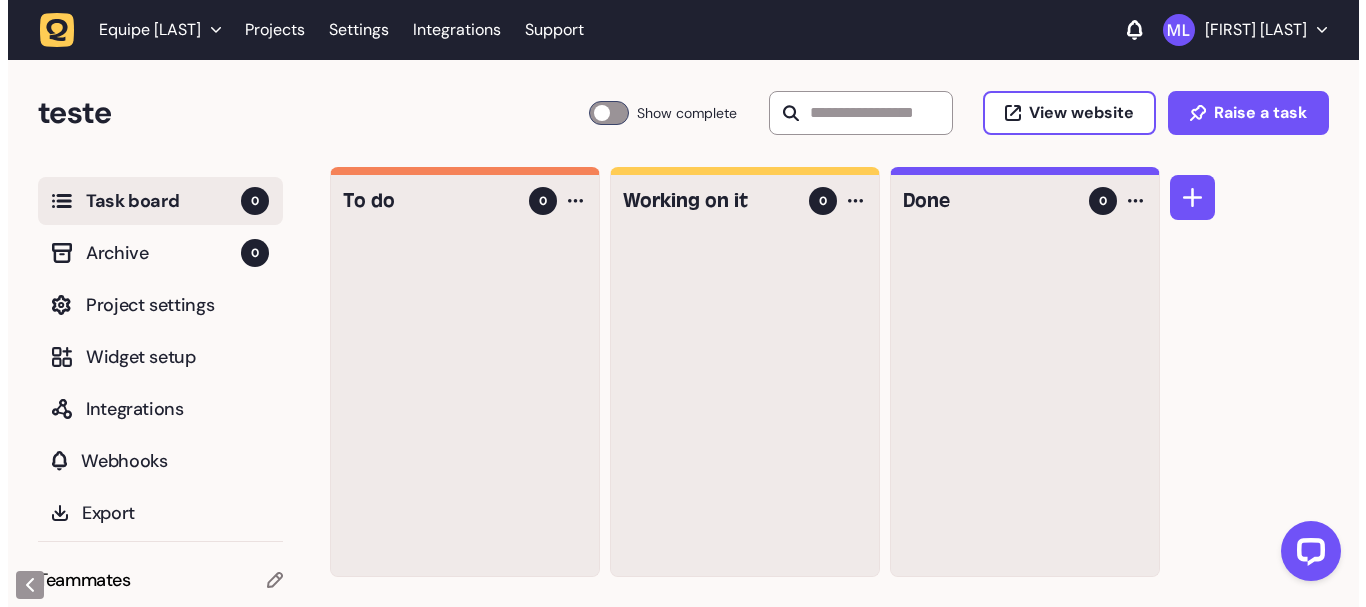 scroll, scrollTop: 0, scrollLeft: 0, axis: both 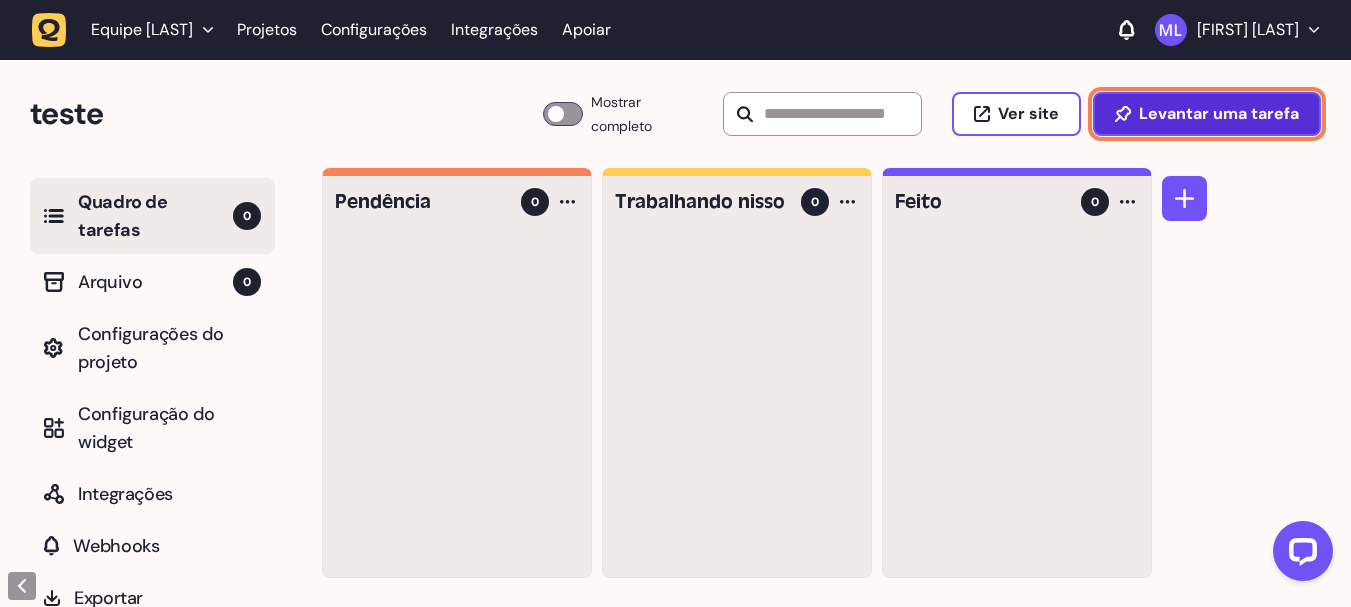 click on "Levantar uma tarefa" 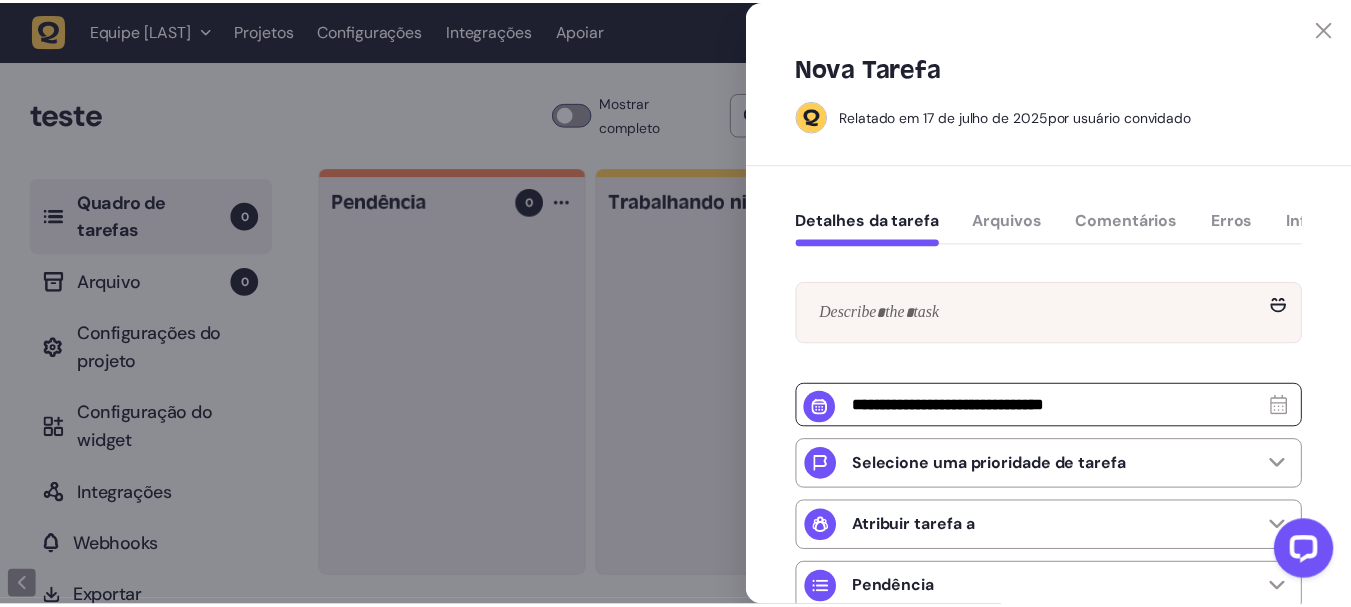 scroll, scrollTop: 267, scrollLeft: 0, axis: vertical 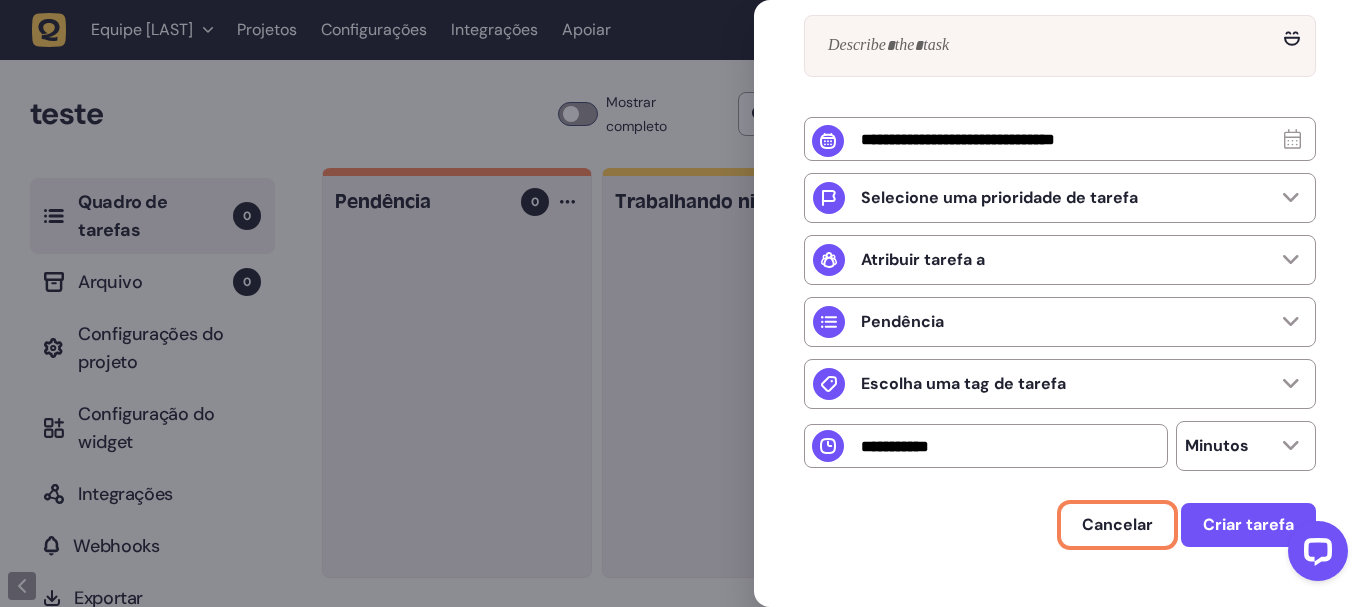 click on "Cancelar" 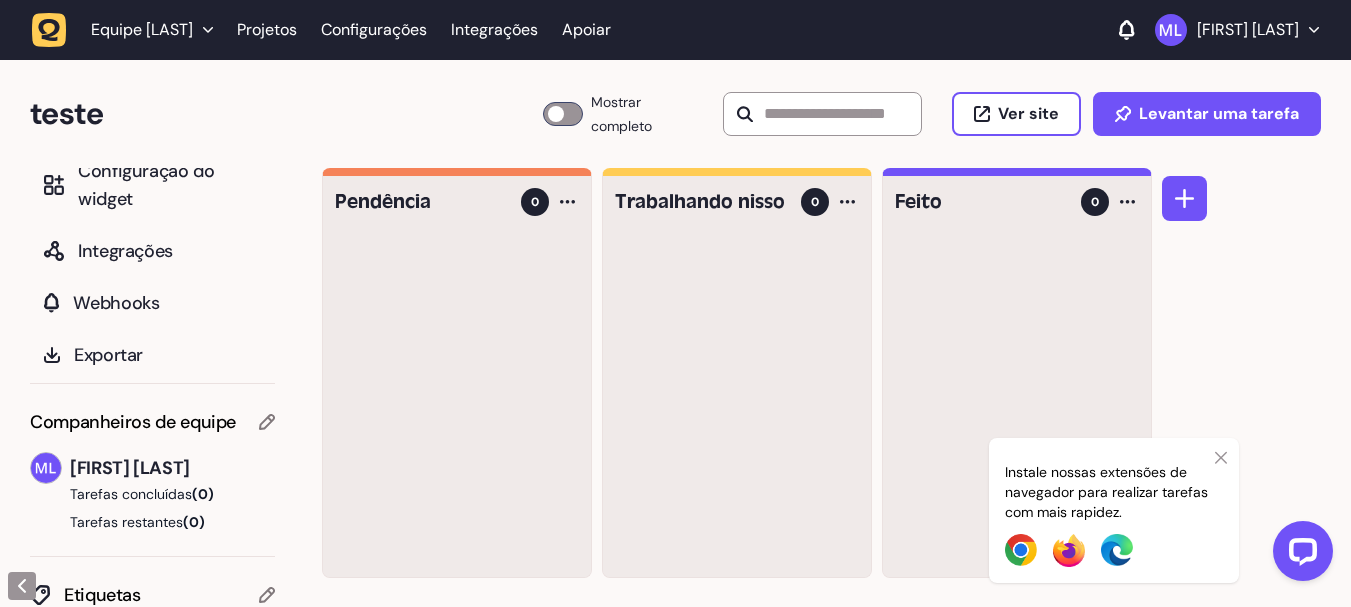scroll, scrollTop: 272, scrollLeft: 0, axis: vertical 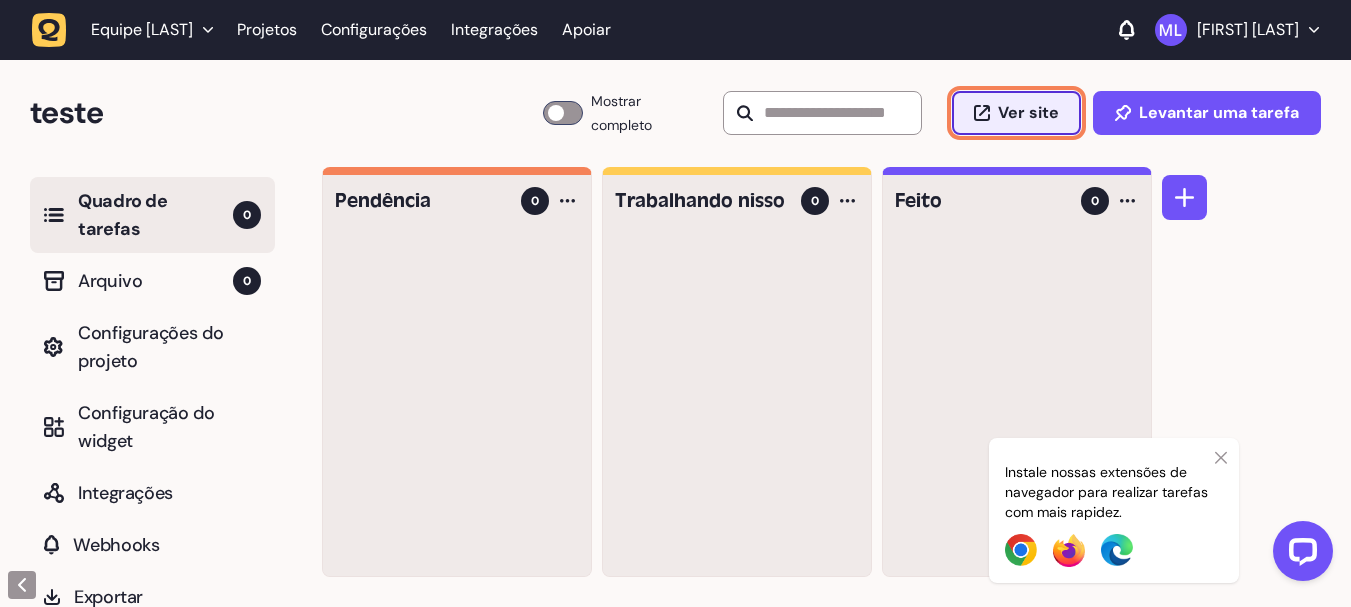 click on "Ver site" 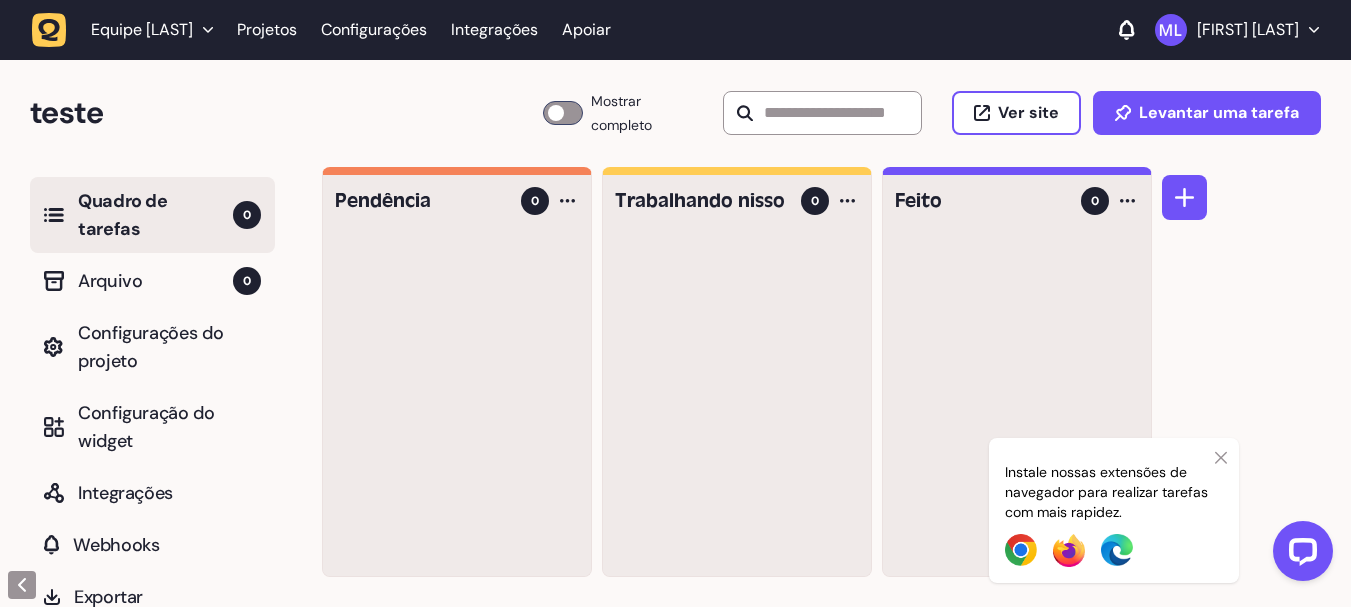 click on "Instale nossas extensões de navegador para realizar tarefas com mais rapidez." 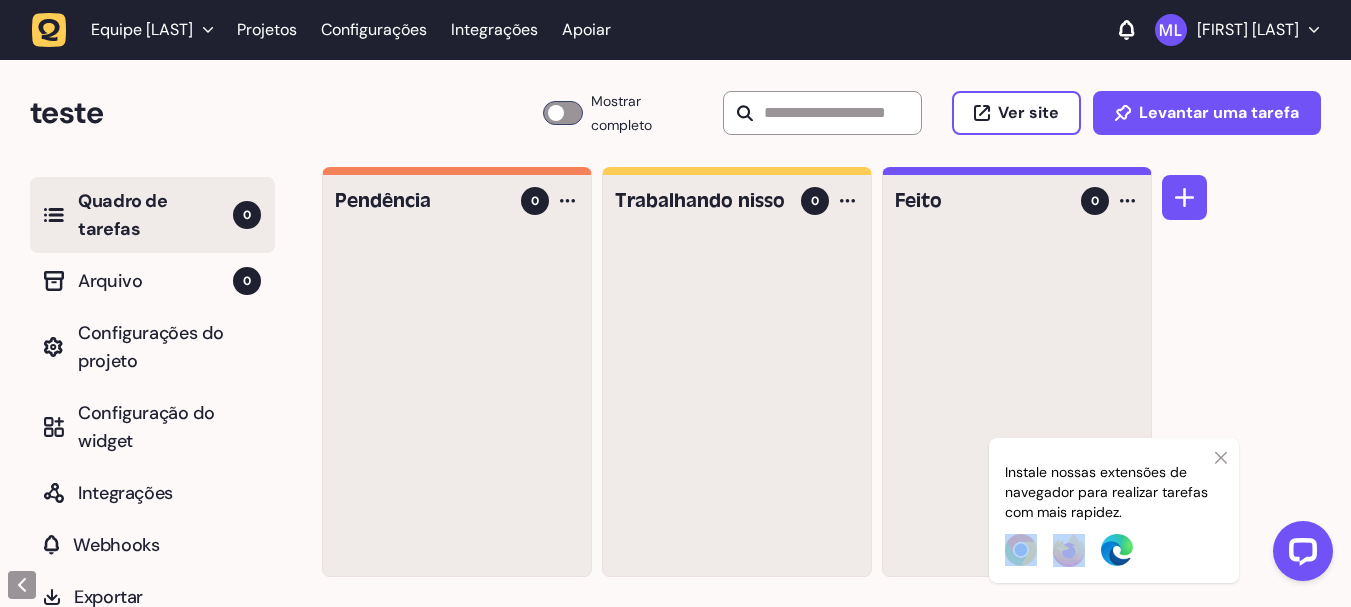 click on "Instale nossas extensões de navegador para realizar tarefas com mais rapidez." 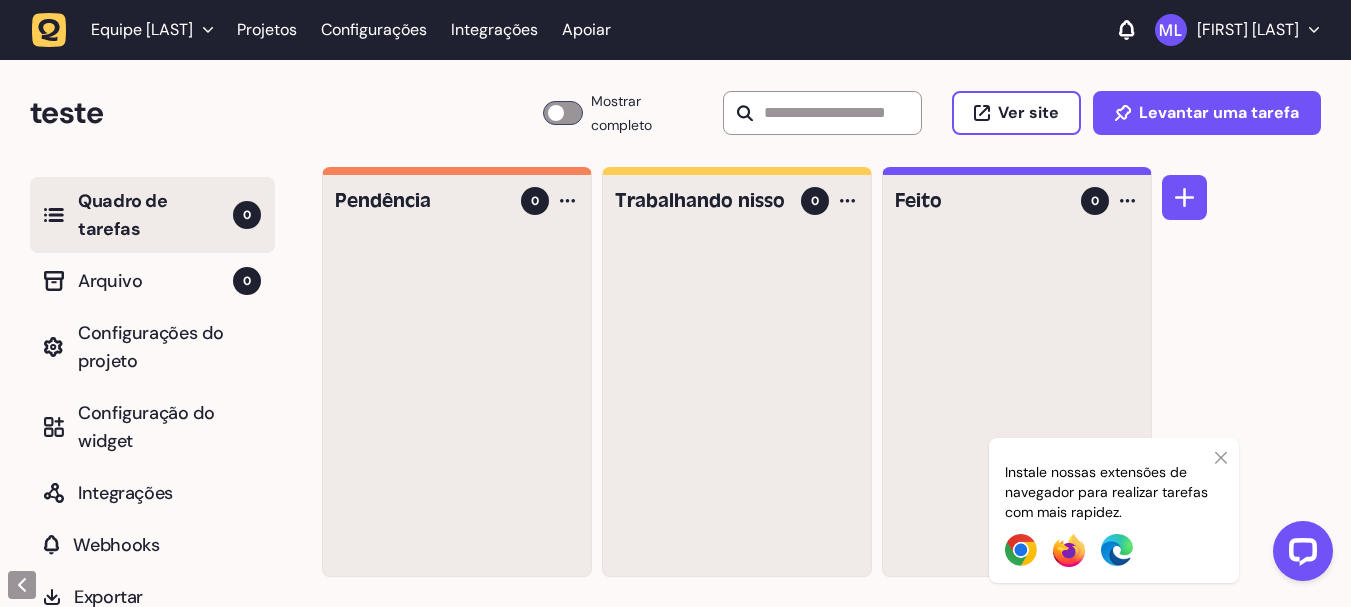 click on "Instale nossas extensões de navegador para realizar tarefas com mais rapidez." 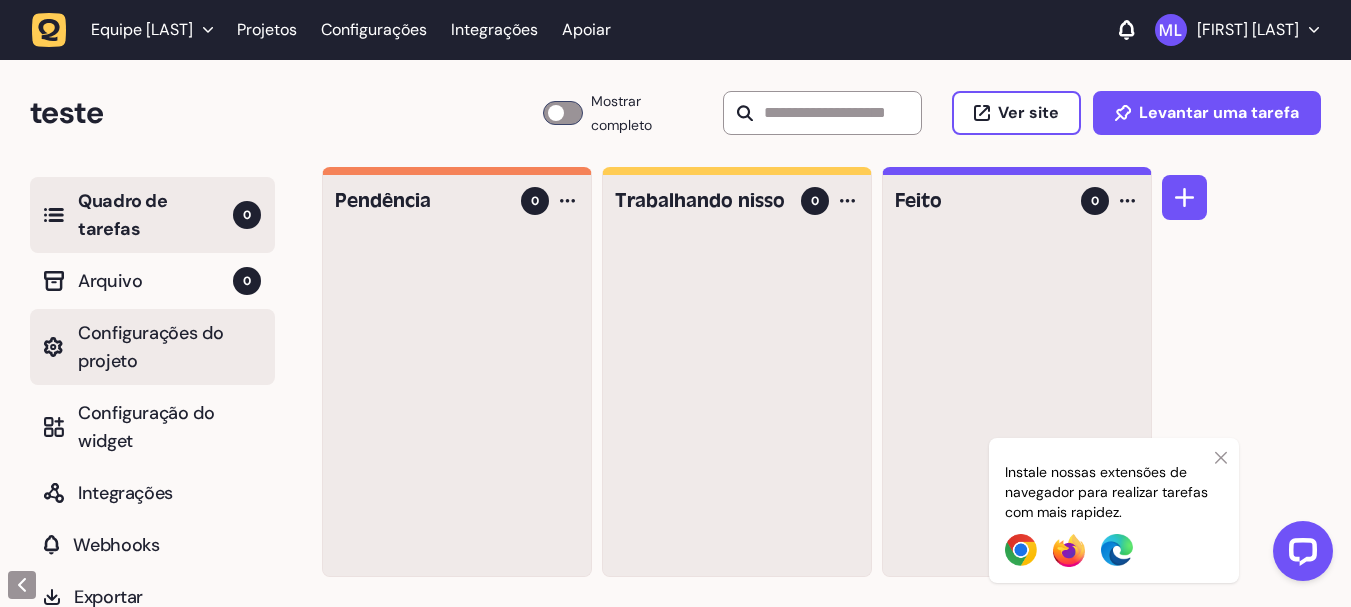click on "Configurações do projeto" 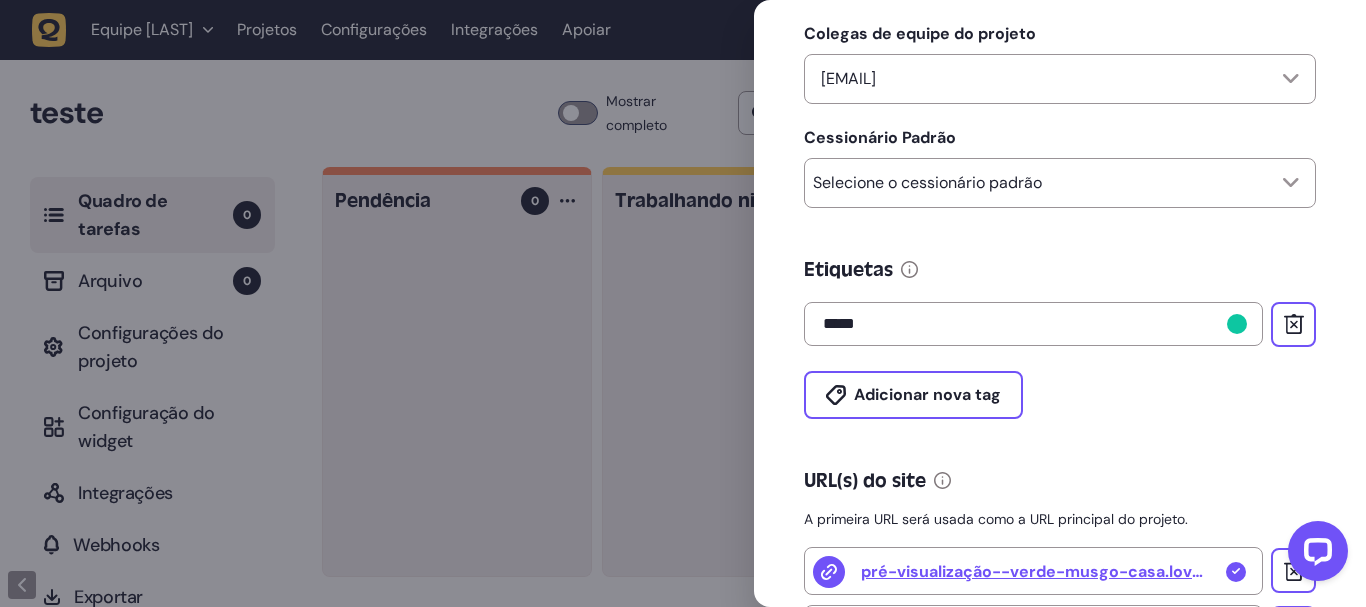 scroll, scrollTop: 533, scrollLeft: 0, axis: vertical 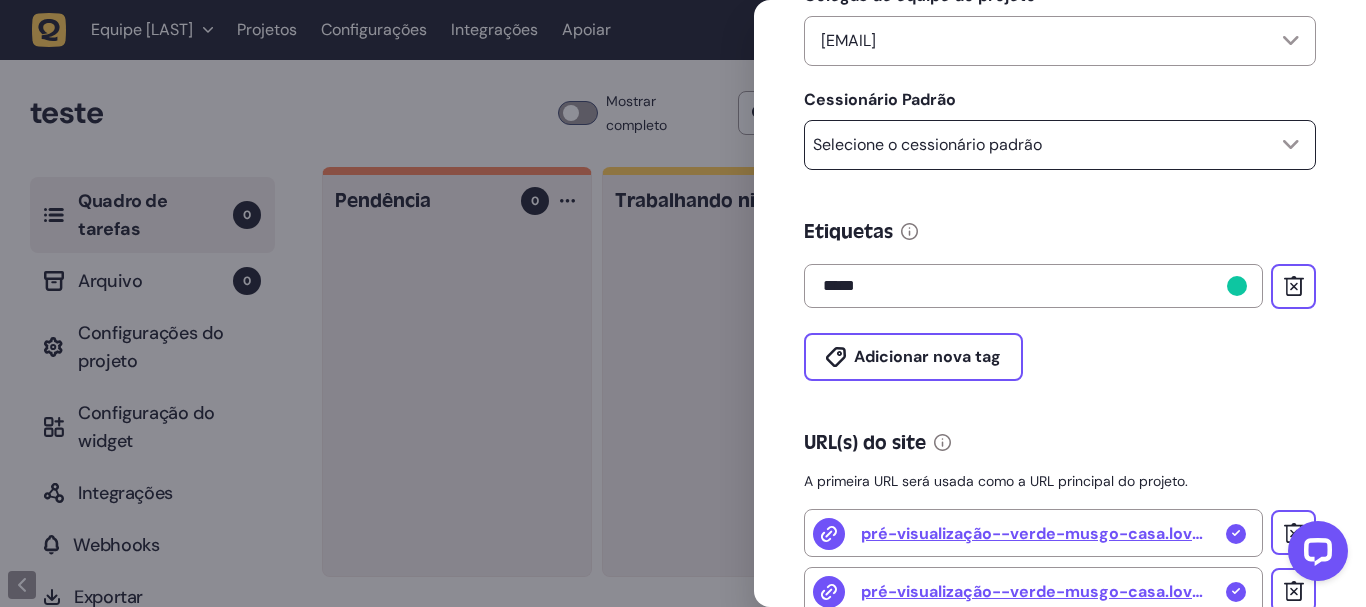 click on "Selecione o cessionário padrão" 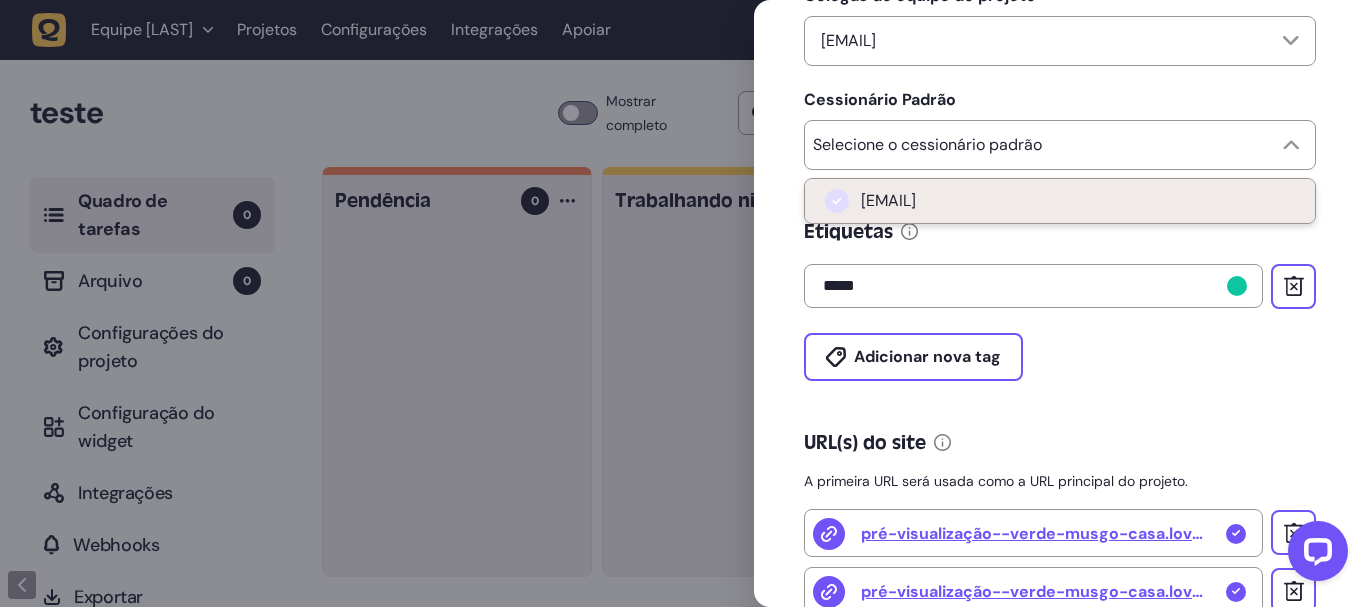 click on "transmissiondao@gmail.com" 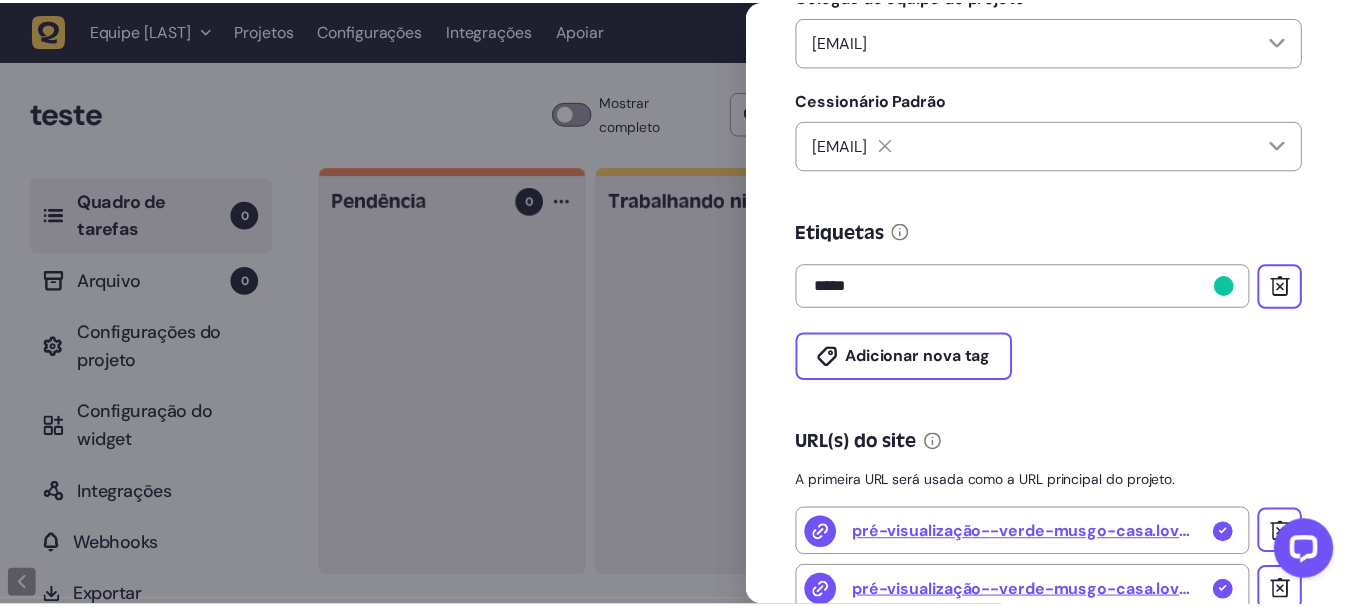 scroll, scrollTop: 770, scrollLeft: 0, axis: vertical 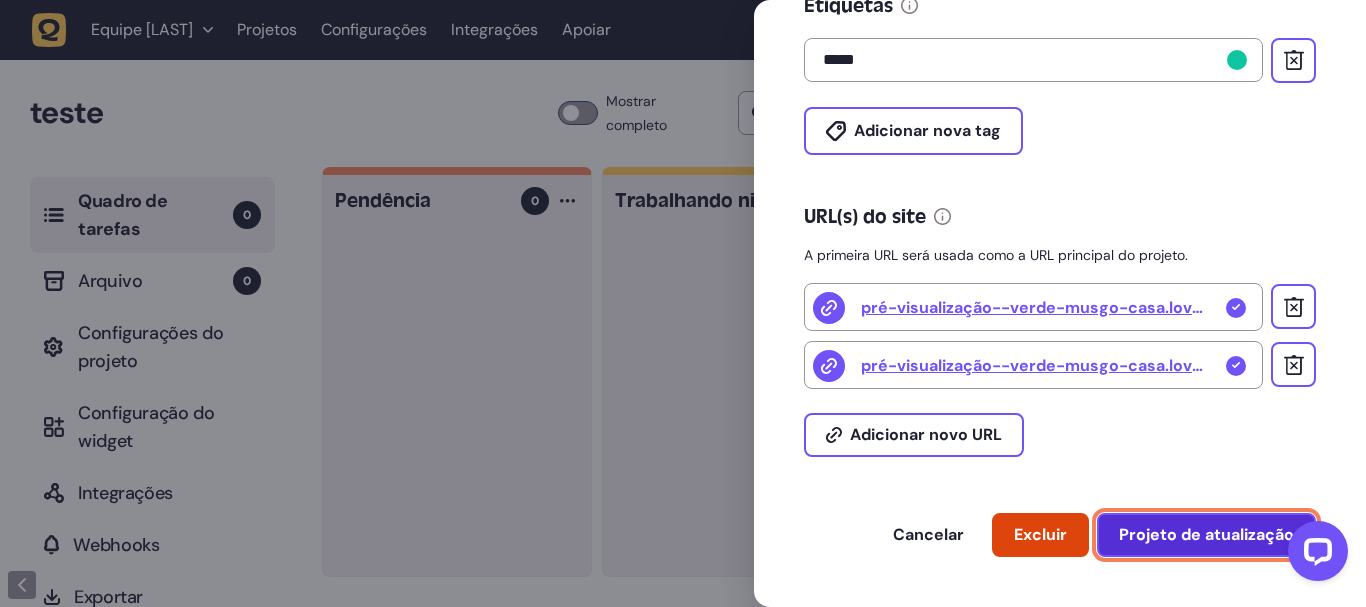 click on "Projeto de atualização" 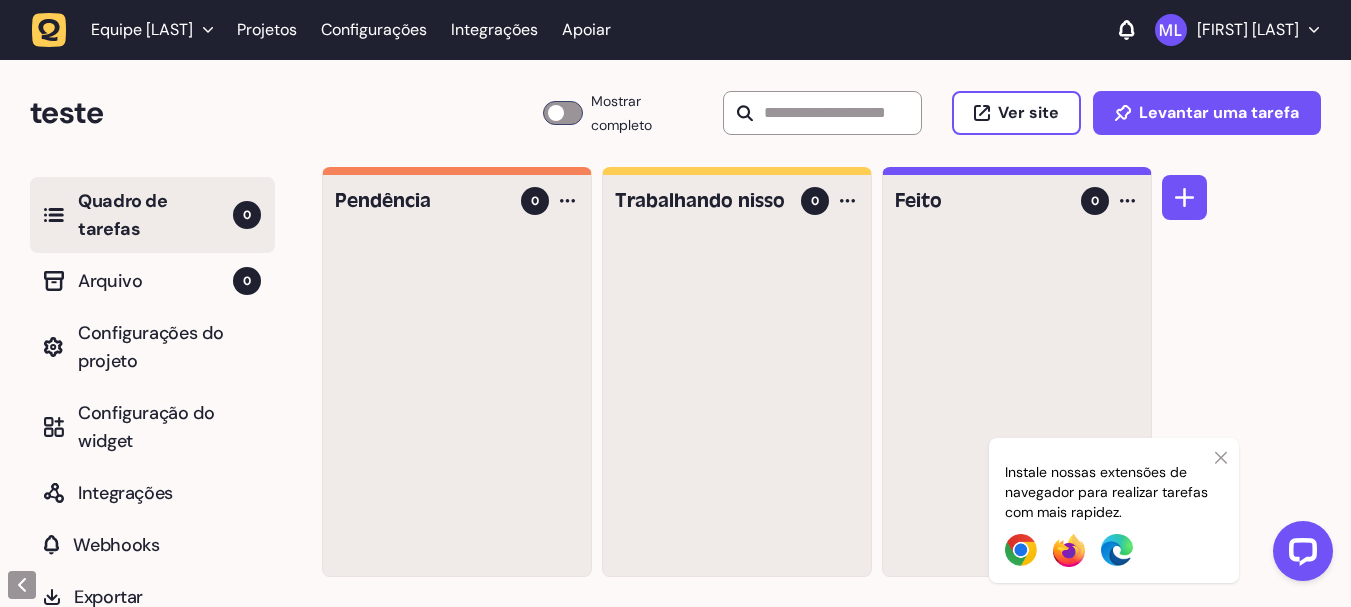click 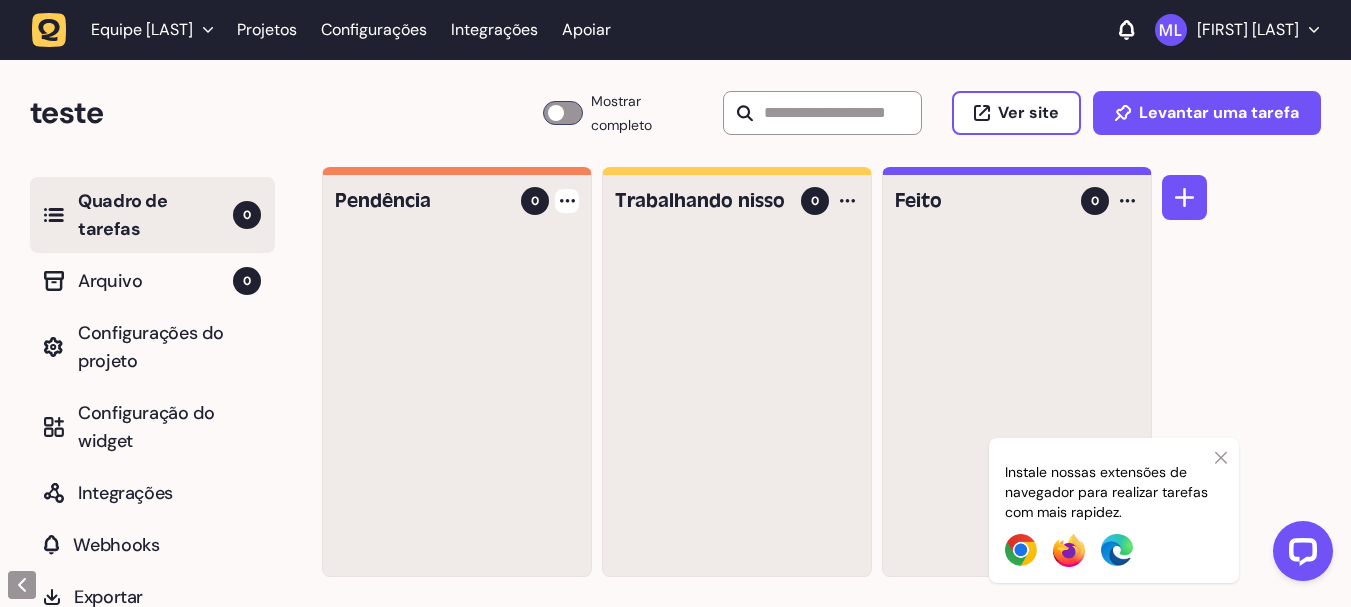 click 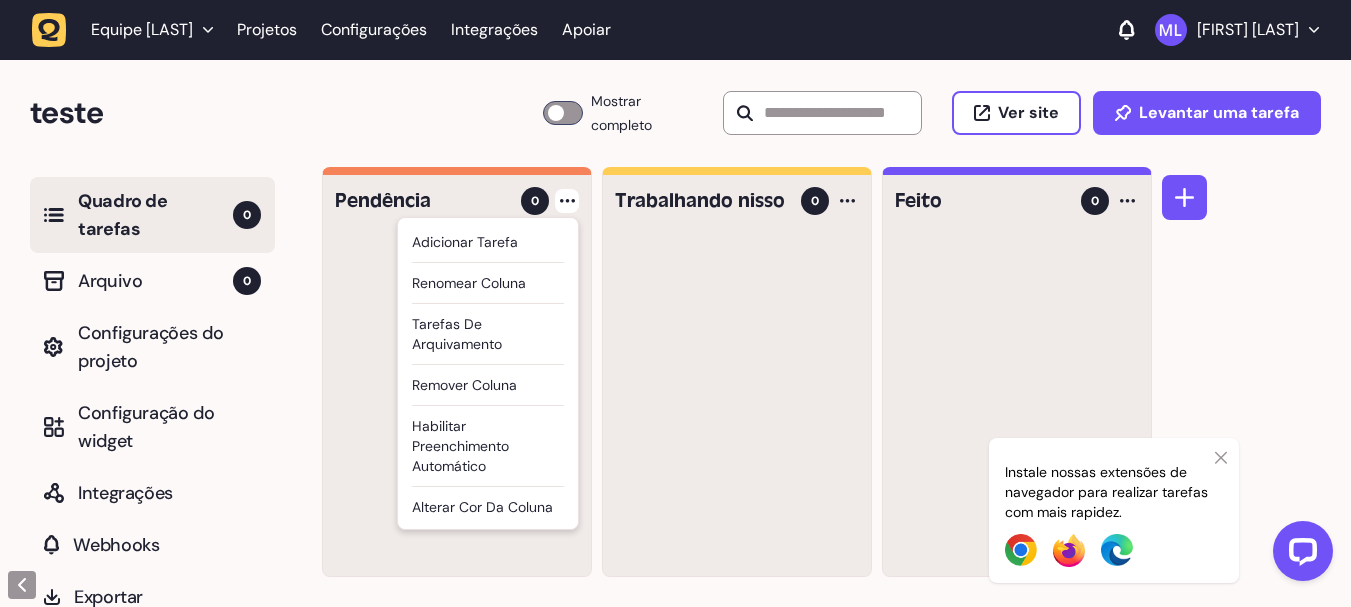 click on "Adicionar tarefa" 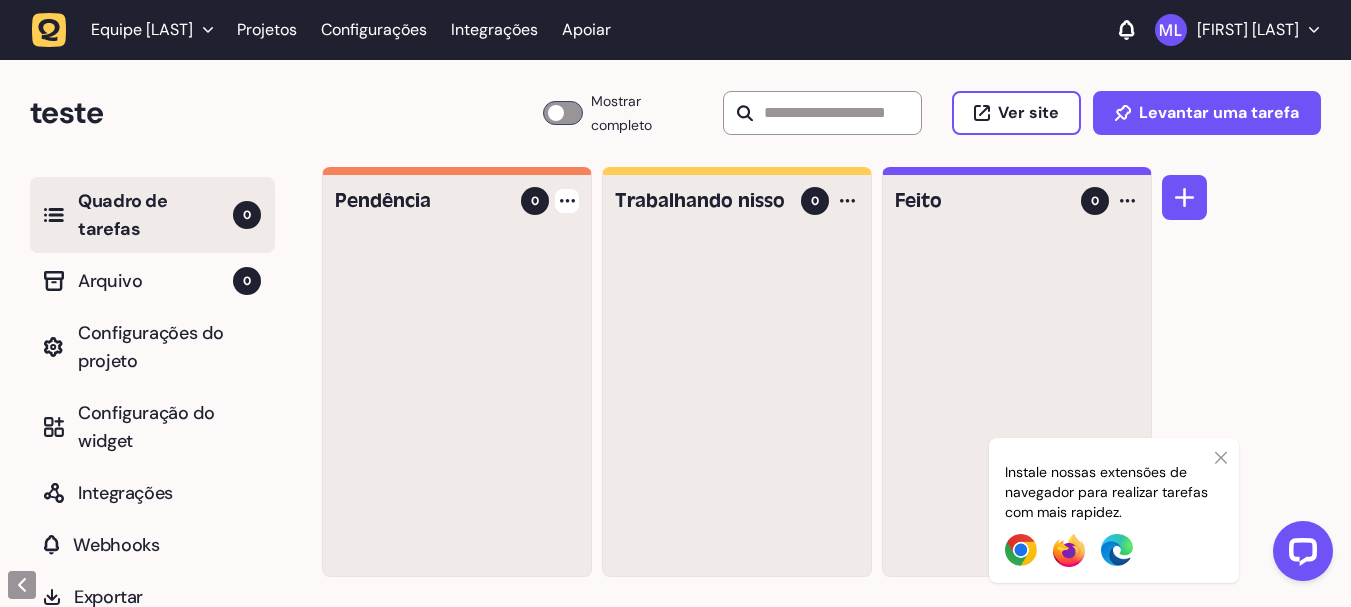 scroll, scrollTop: 0, scrollLeft: 0, axis: both 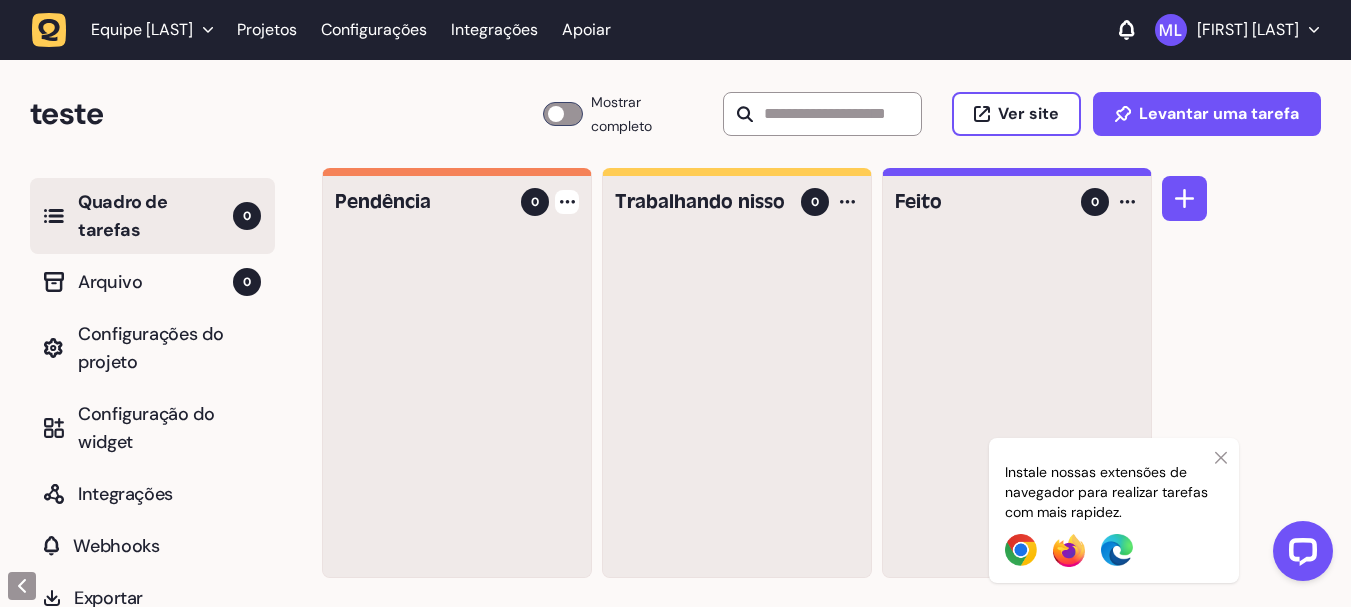 click on "Pendência 0" 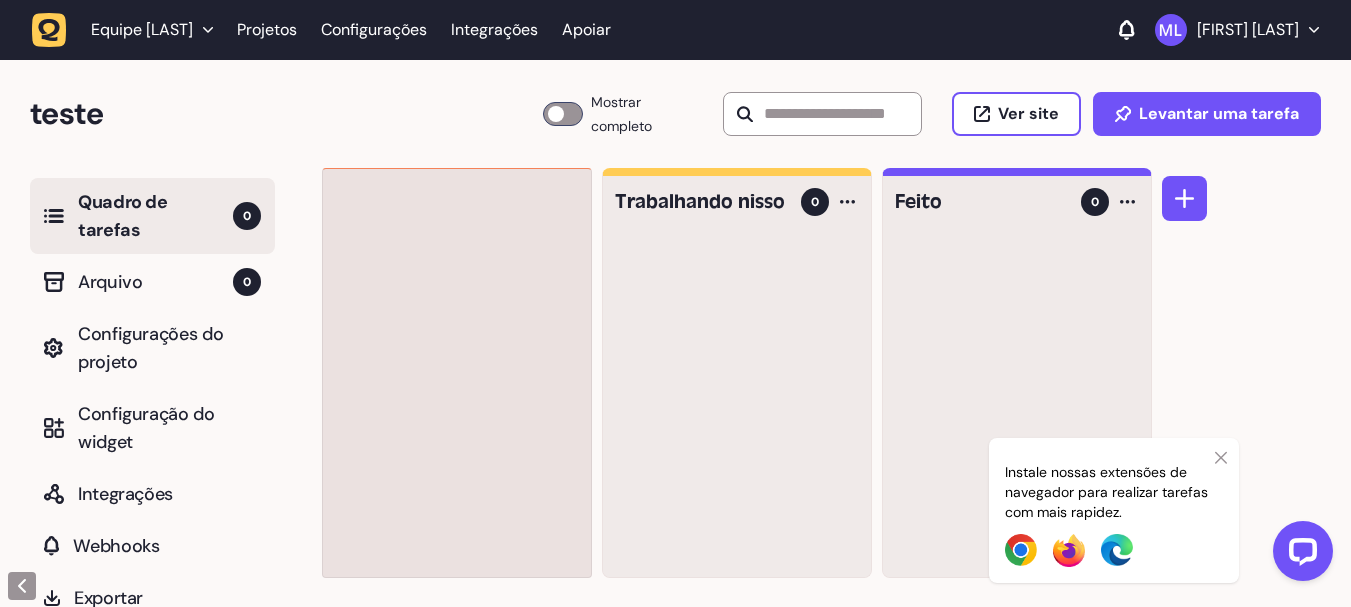 type 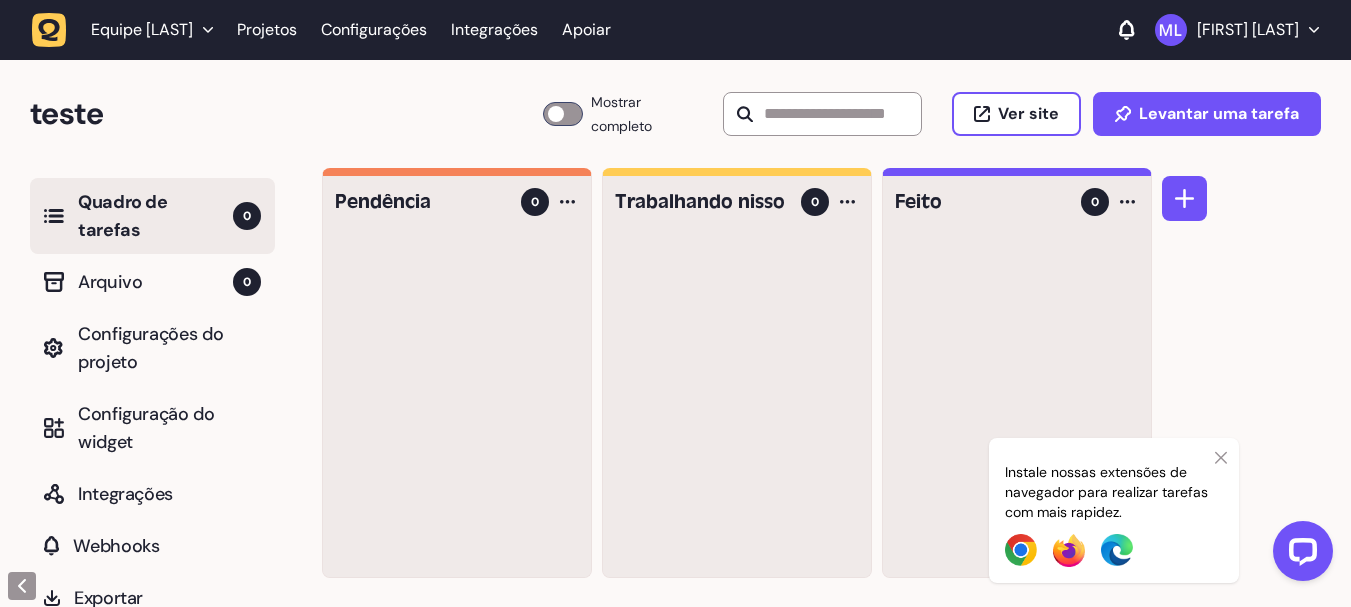 click 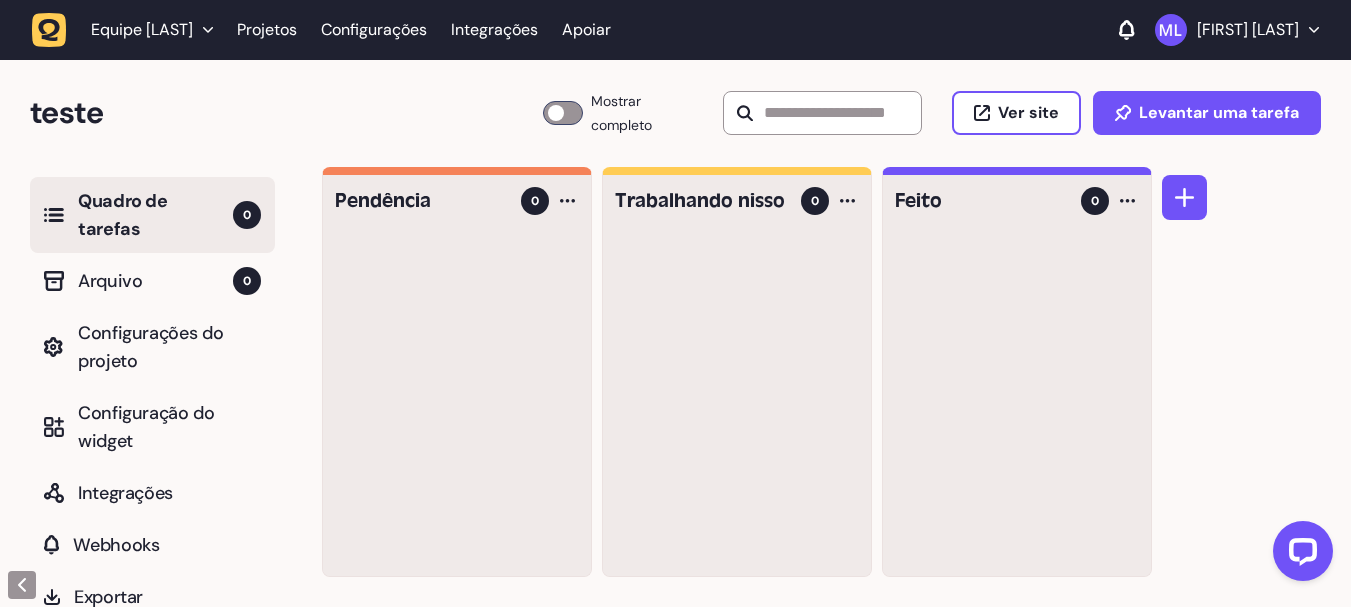 scroll, scrollTop: 0, scrollLeft: 0, axis: both 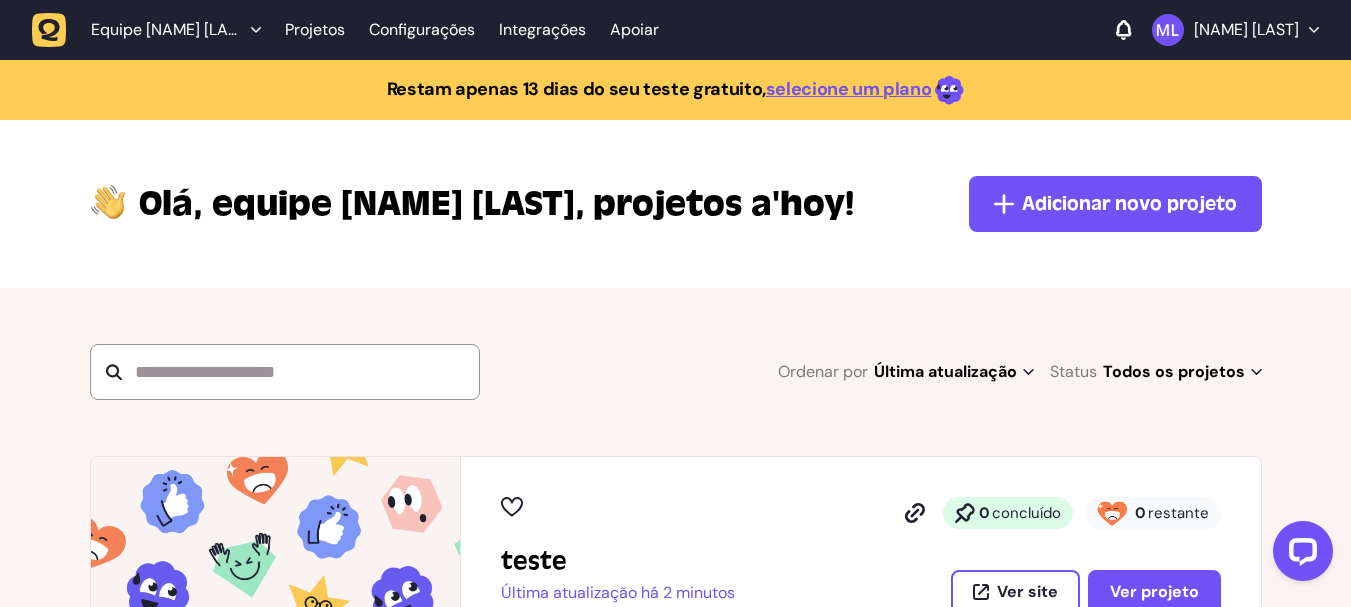 click on "Olá, equipe Michelle Lupette, projetos a'hoy! Adicionar novo projeto" 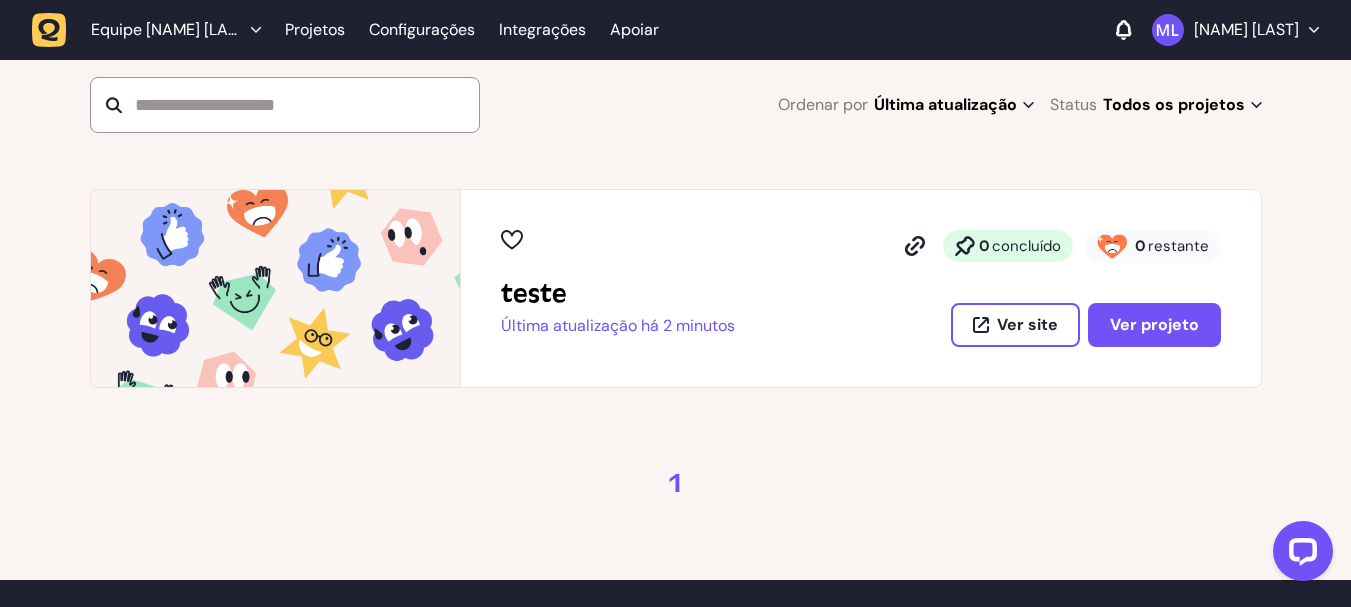 scroll, scrollTop: 0, scrollLeft: 0, axis: both 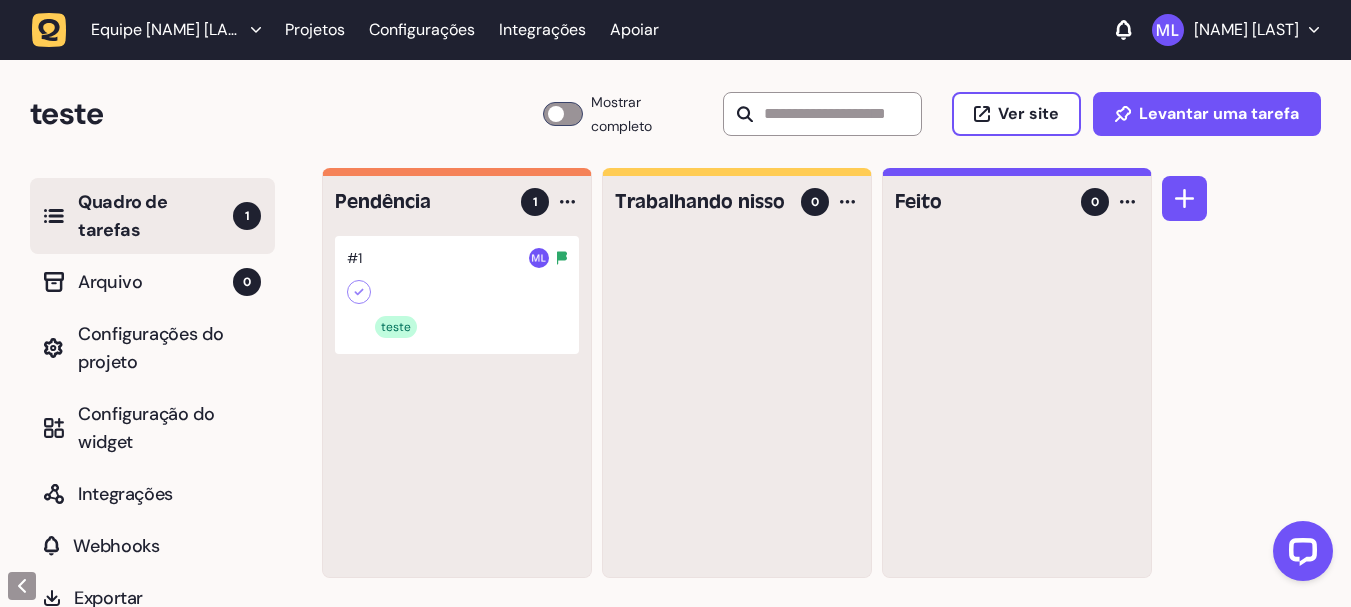 click on "Pendência 1 #1 teste Trabalhando nisso 0 Feito 0" 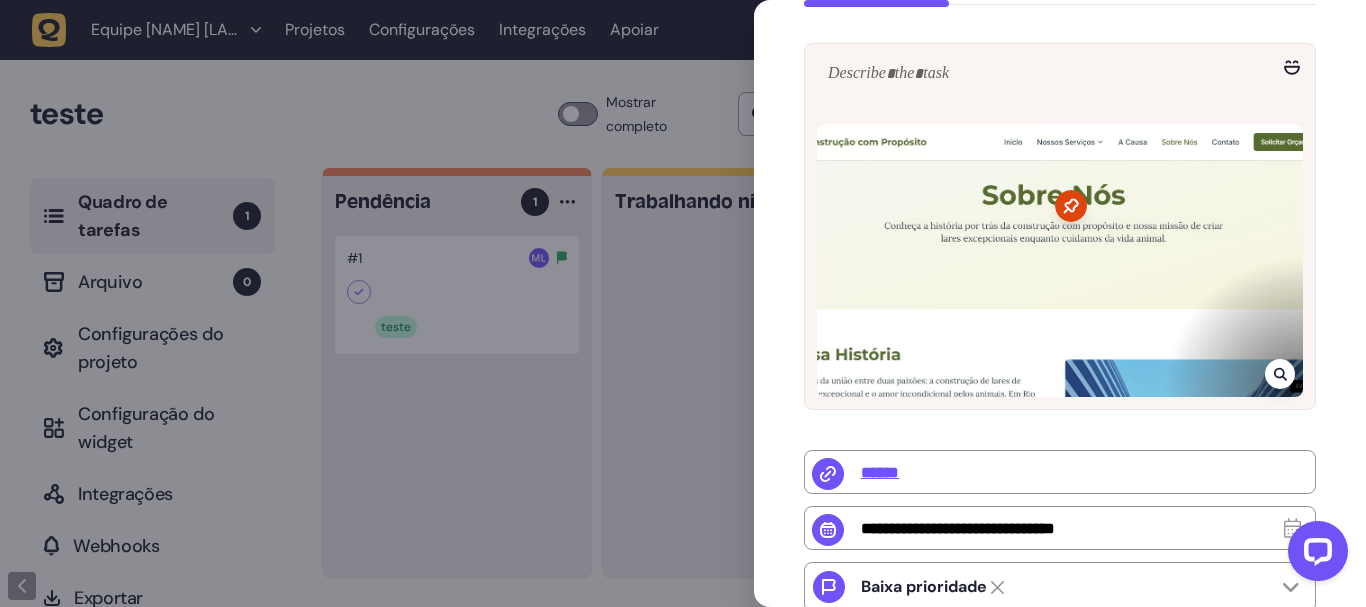 scroll, scrollTop: 267, scrollLeft: 0, axis: vertical 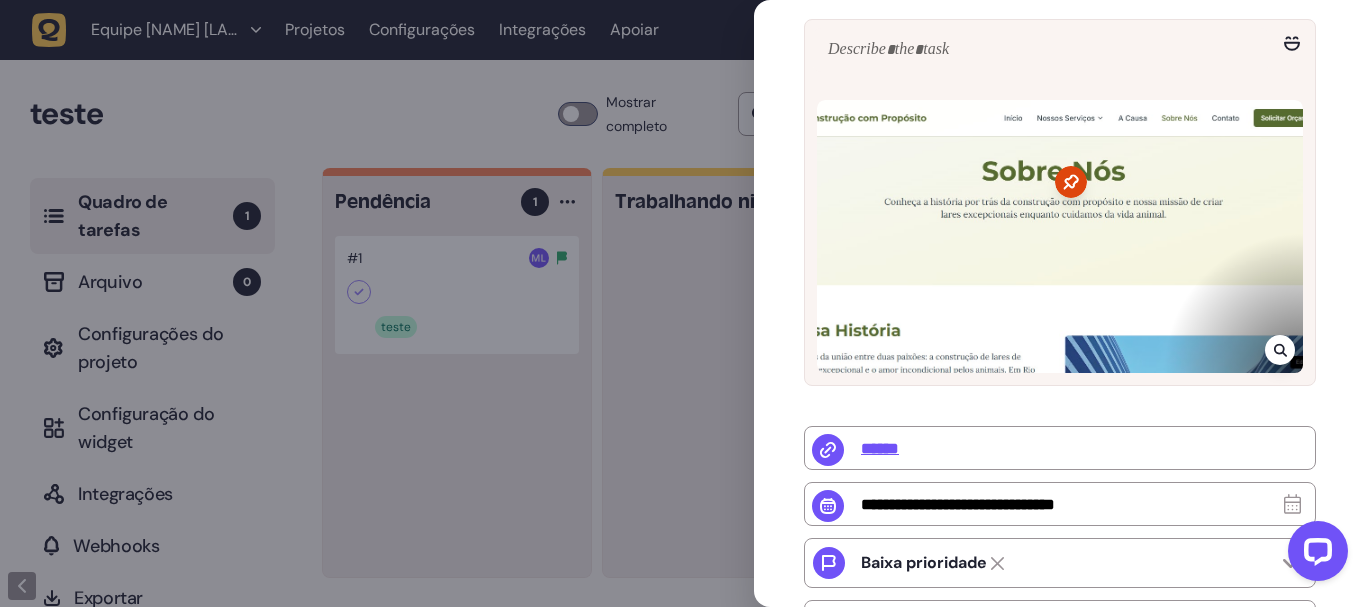 click 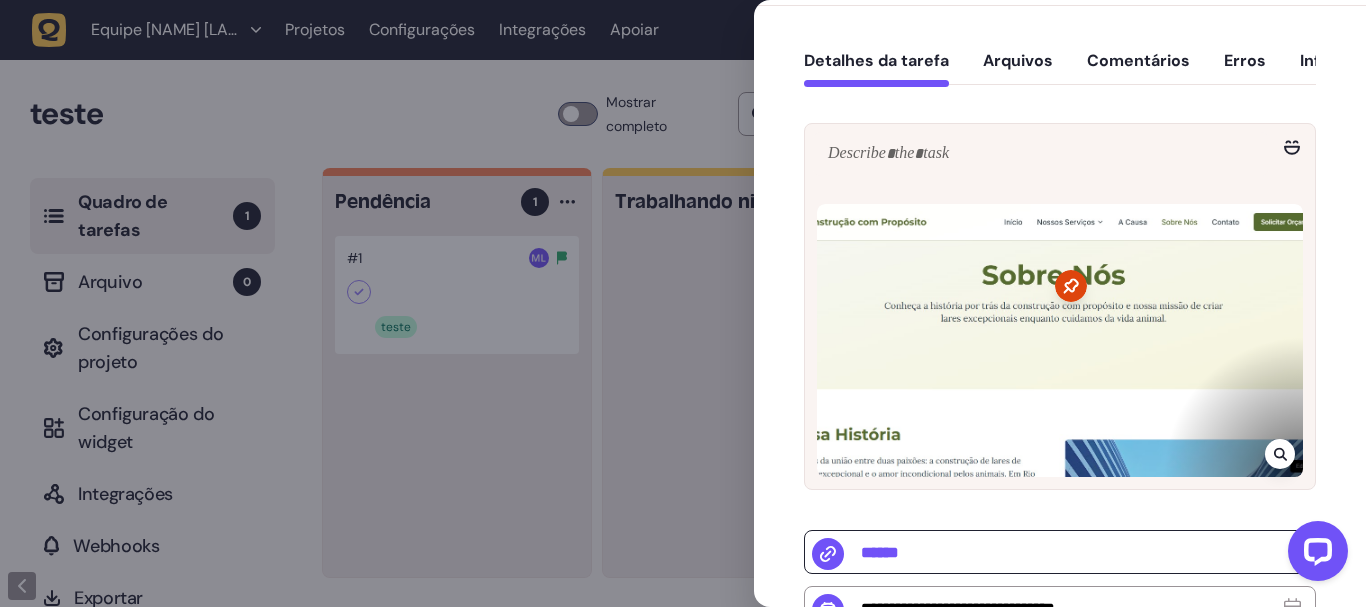 scroll, scrollTop: 0, scrollLeft: 0, axis: both 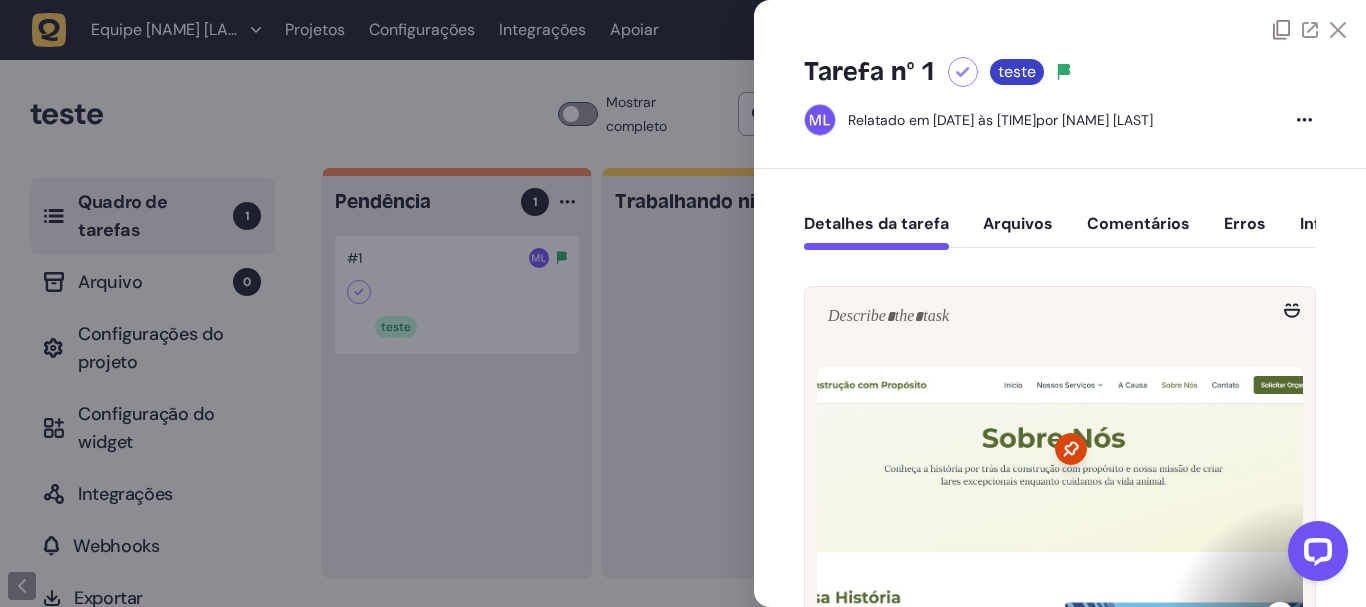 click on "Arquivos" 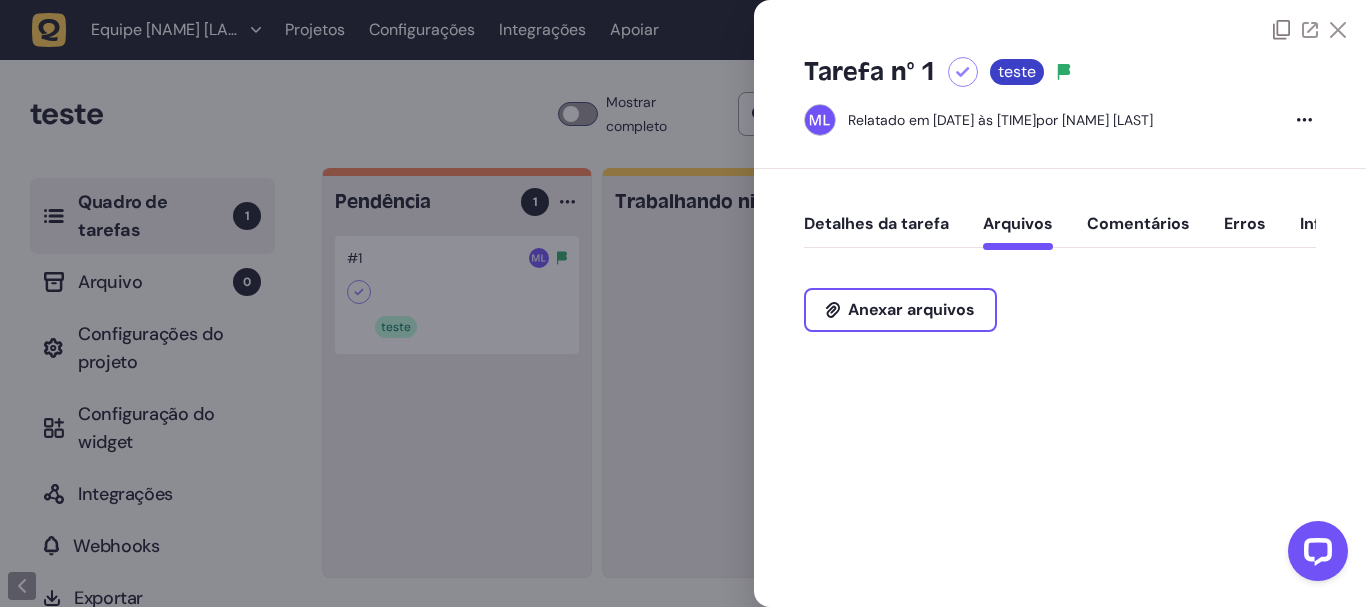 click on "Comentários" 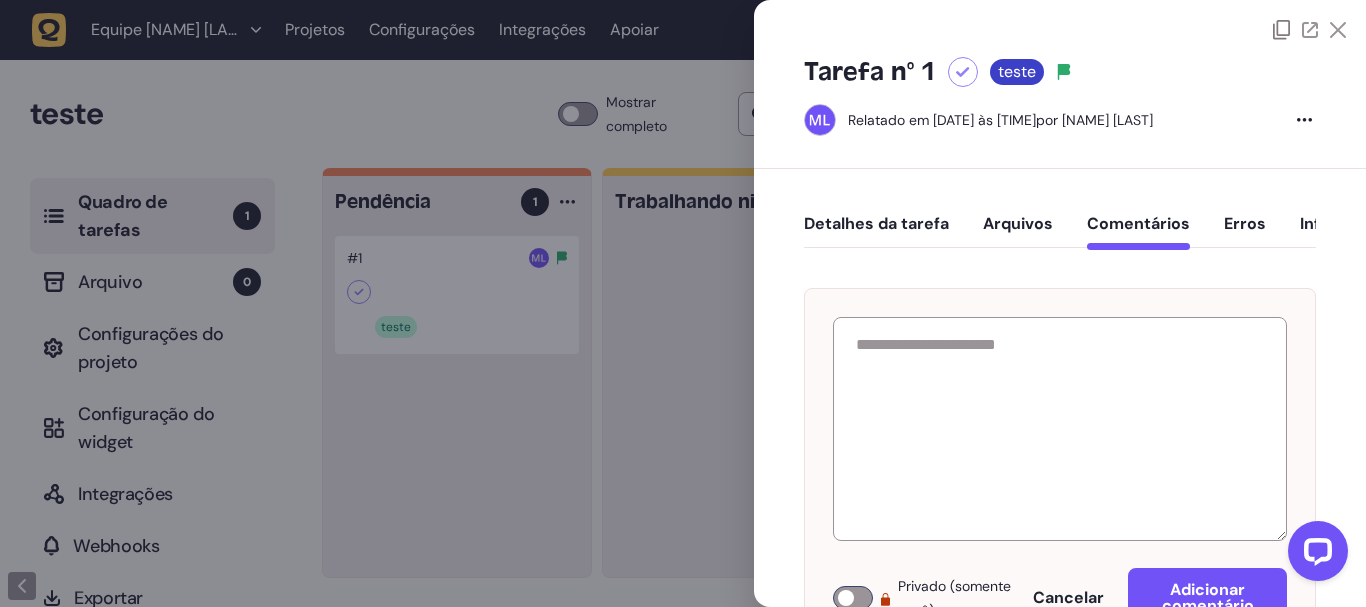 click on "Detalhes da tarefa" 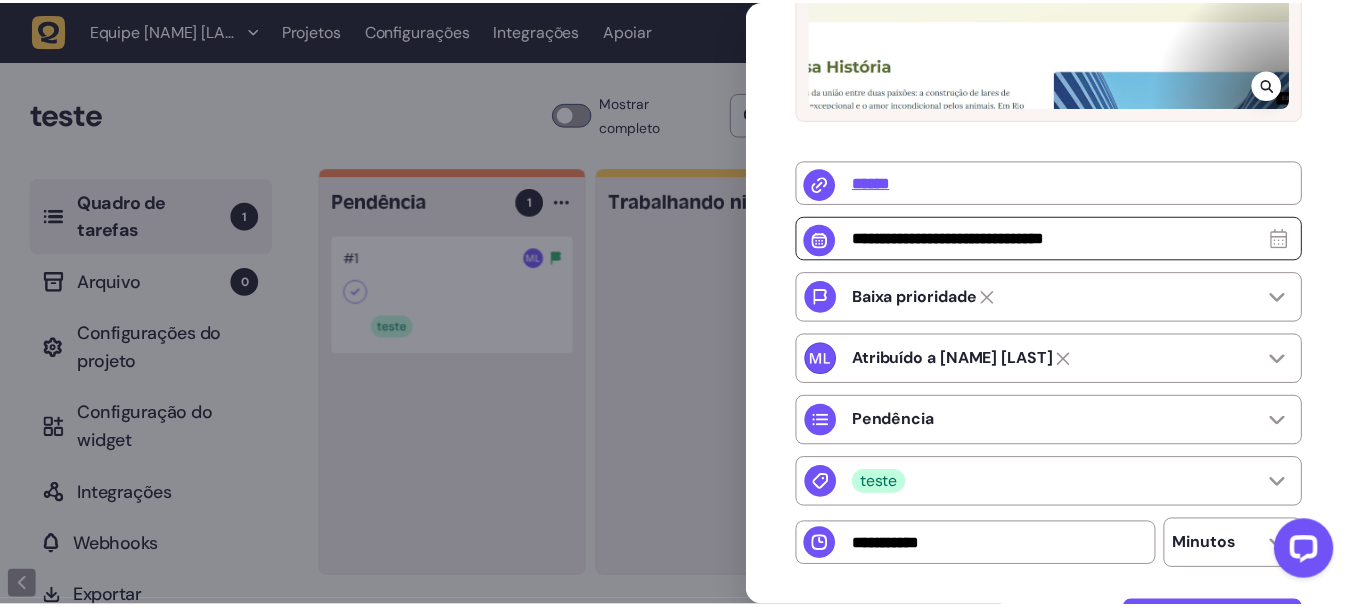 scroll, scrollTop: 0, scrollLeft: 0, axis: both 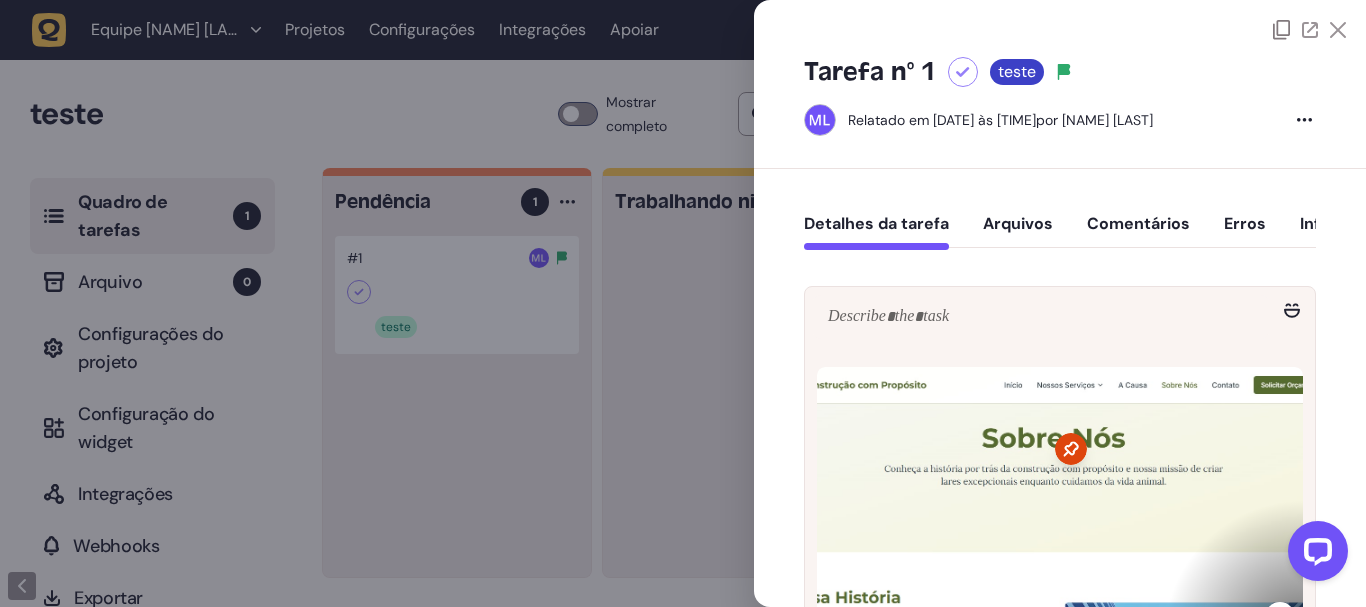 click 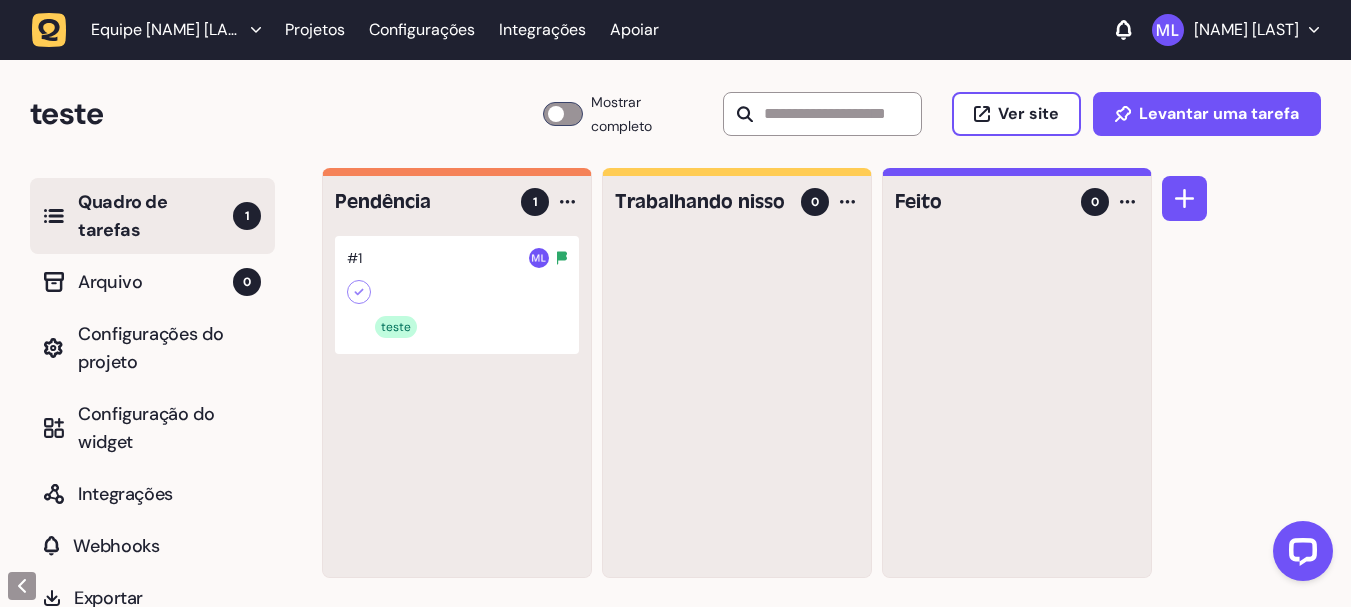 click on "Pendência 1 #1 teste Trabalhando nisso 0 Feito 0" 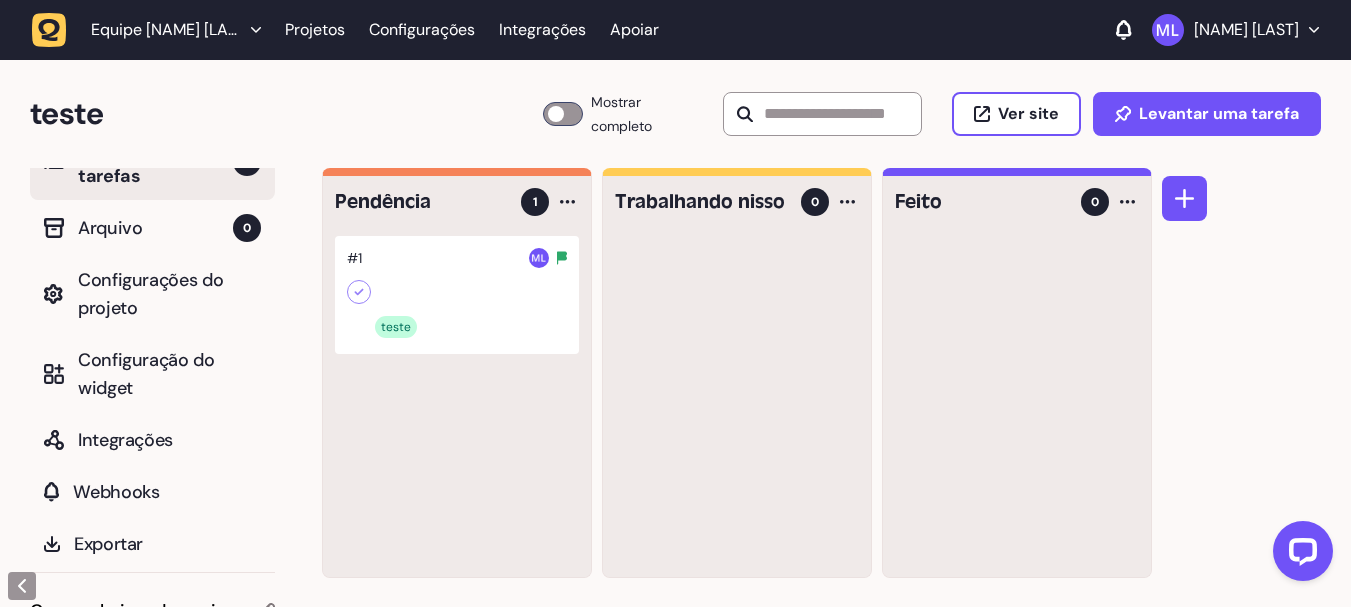 scroll, scrollTop: 0, scrollLeft: 0, axis: both 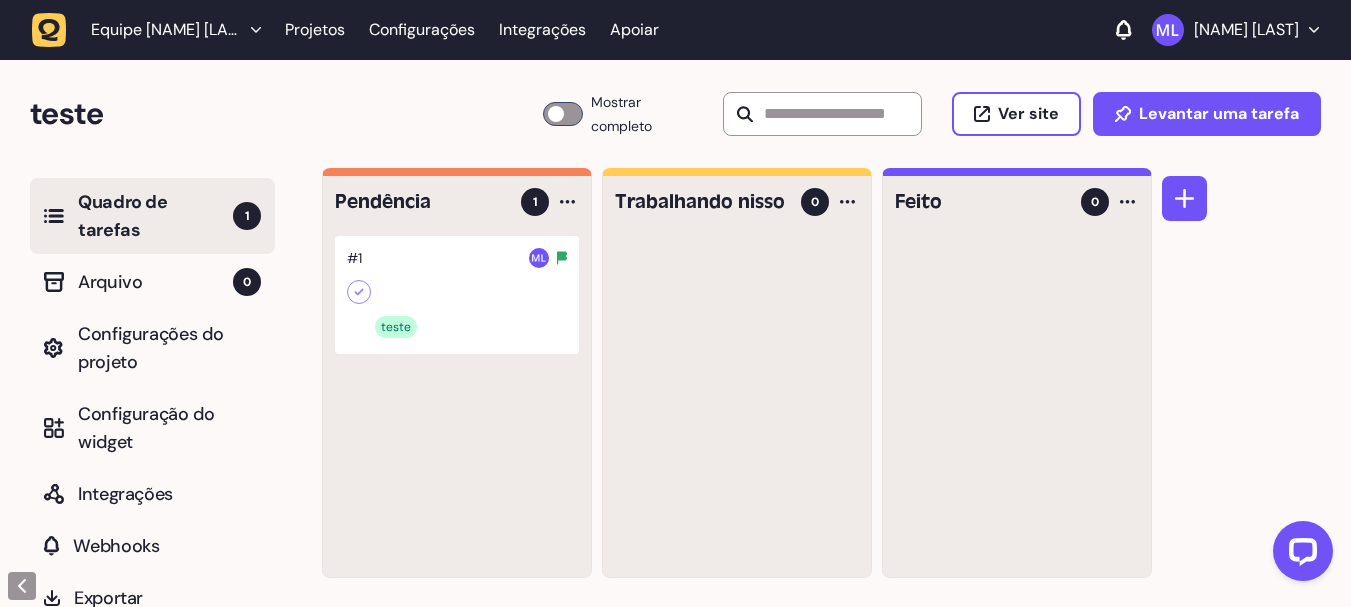 click on "teste Quadro de Tarefas 1 Mostrar completo Ver site Levantar uma tarefa" 